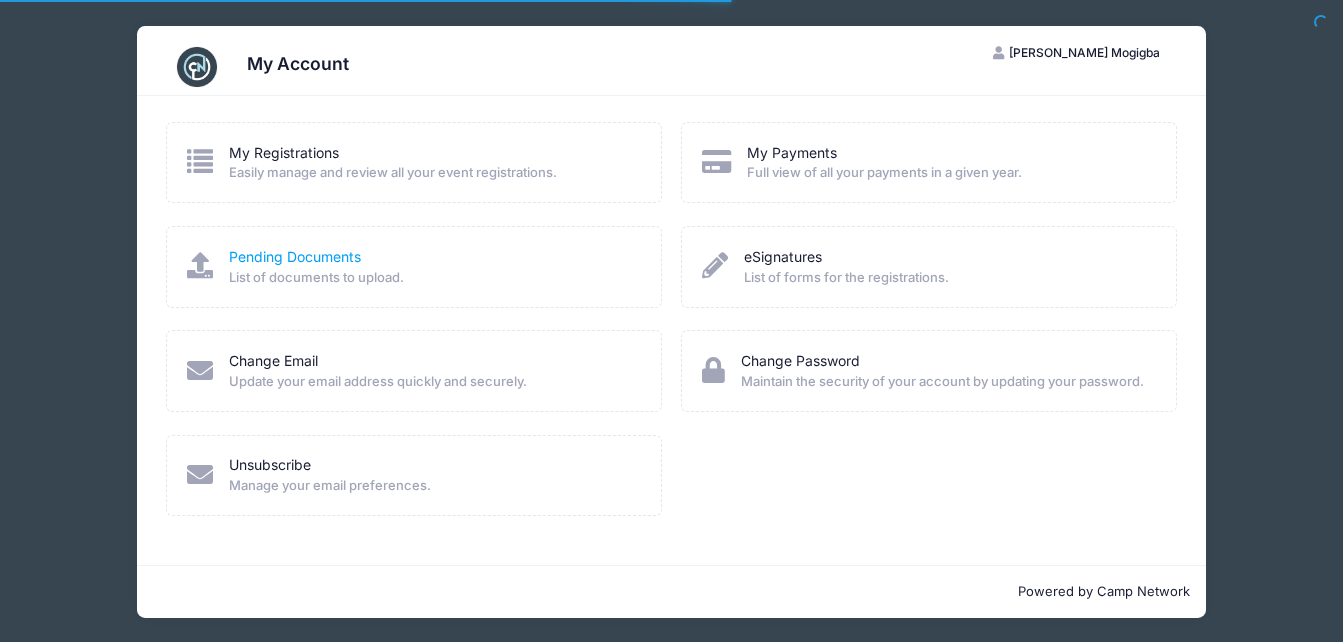 scroll, scrollTop: 0, scrollLeft: 0, axis: both 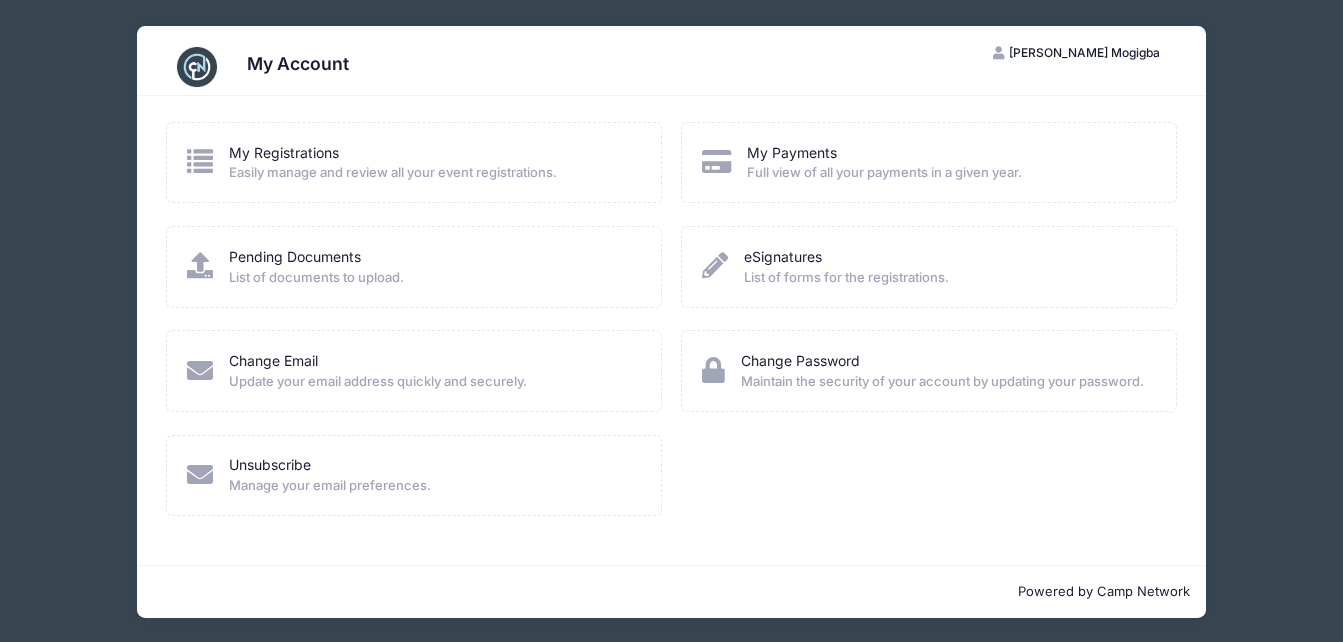 click on "[PERSON_NAME] Mogigba" at bounding box center [1084, 52] 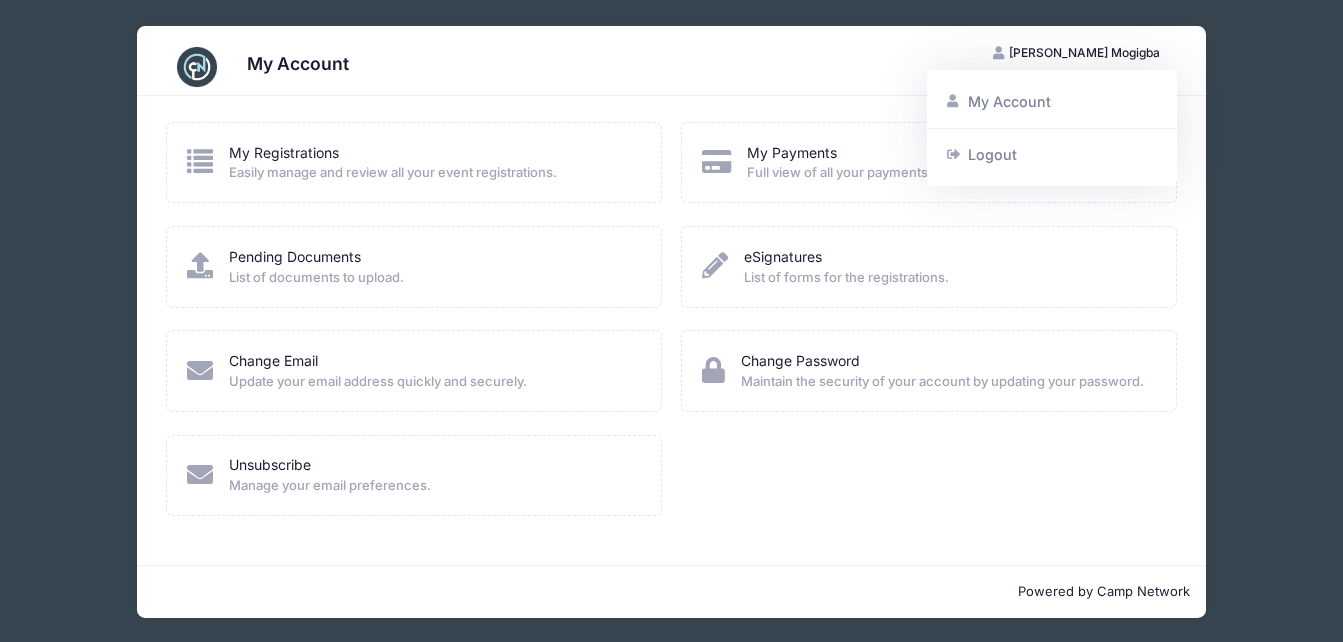 click on "My Registrations Easily manage and review all your event registrations." at bounding box center (393, 163) 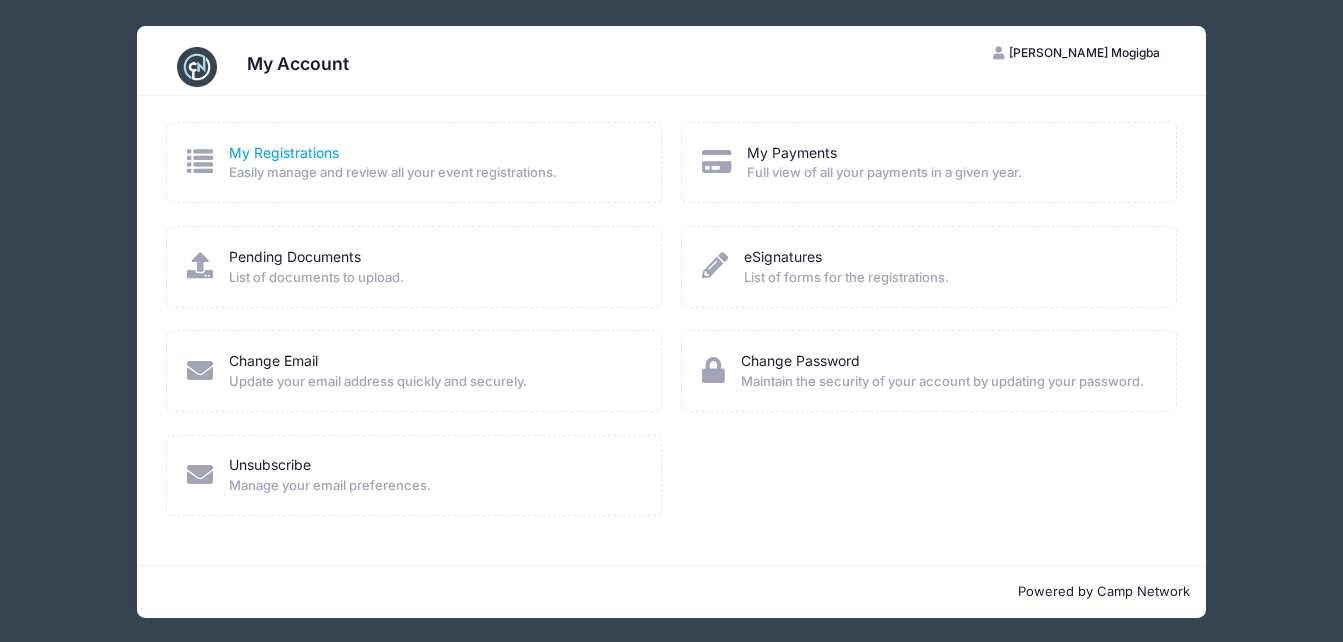 click on "My Registrations" at bounding box center [284, 152] 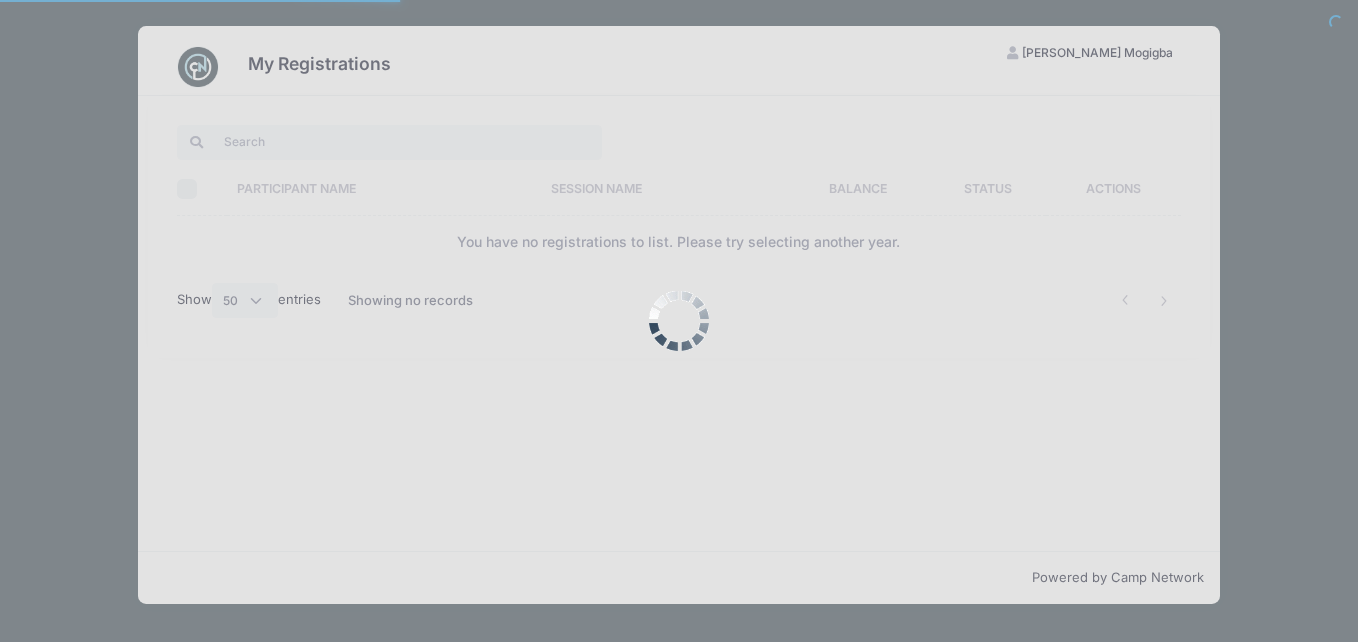 select on "50" 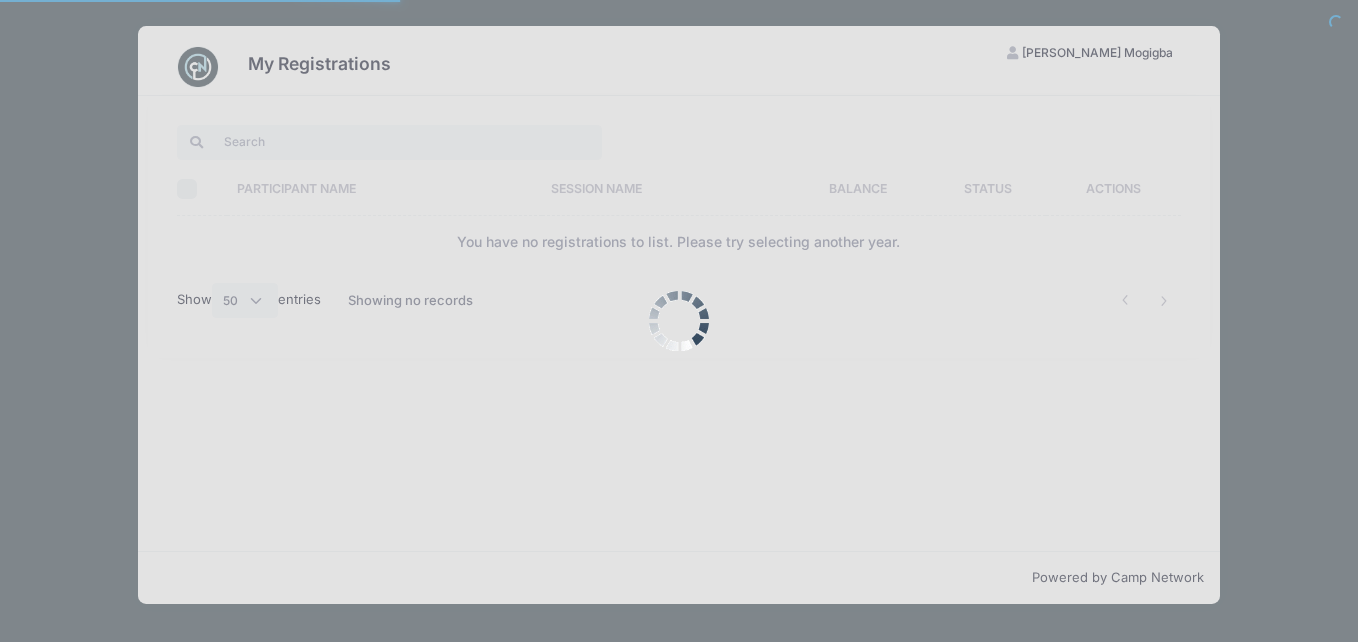 scroll, scrollTop: 0, scrollLeft: 0, axis: both 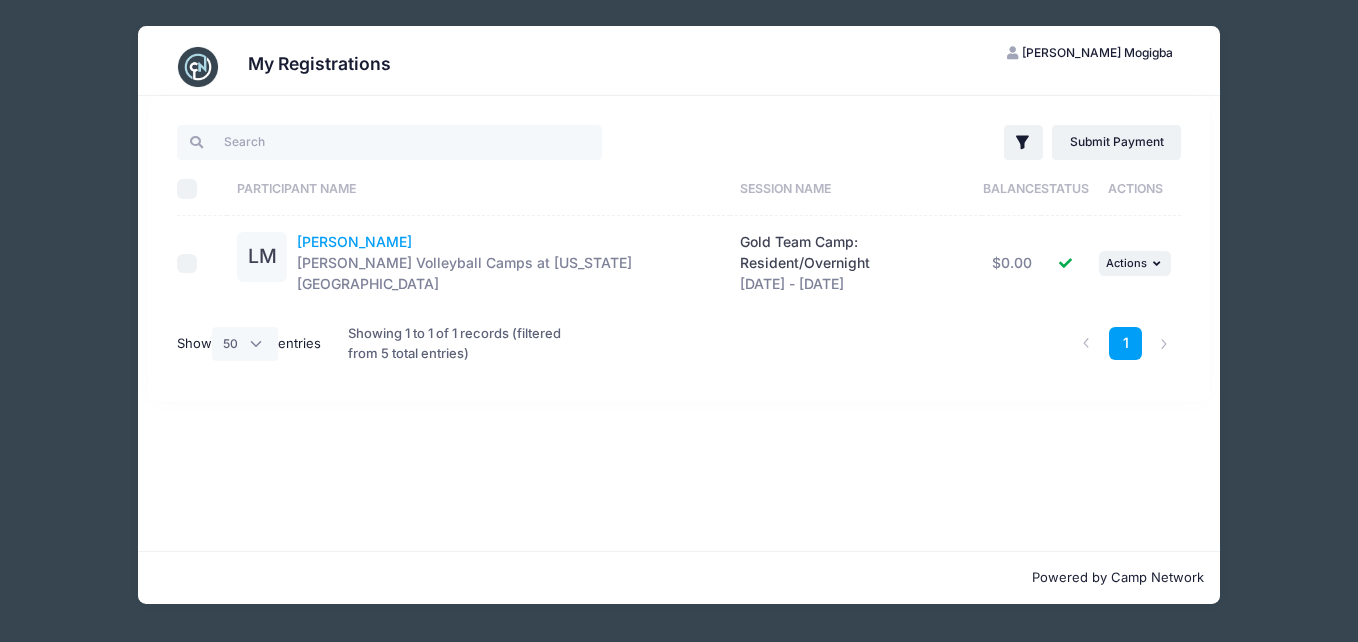 click on "[PERSON_NAME]" at bounding box center (354, 241) 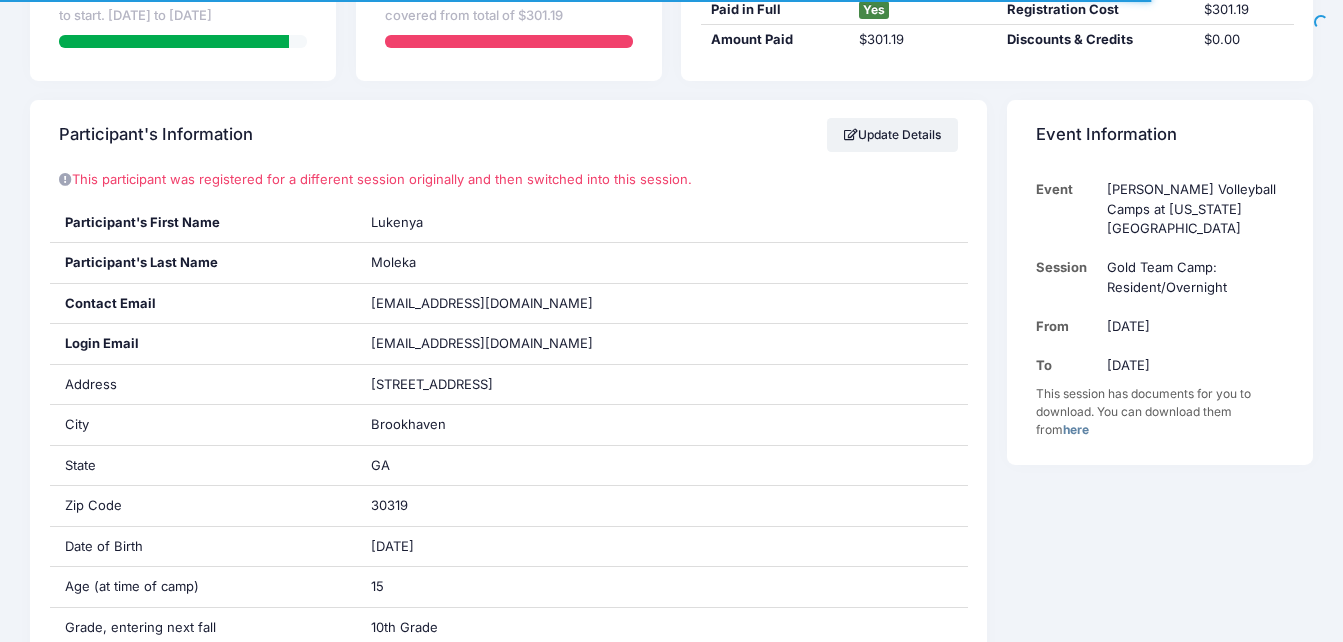 scroll, scrollTop: 300, scrollLeft: 0, axis: vertical 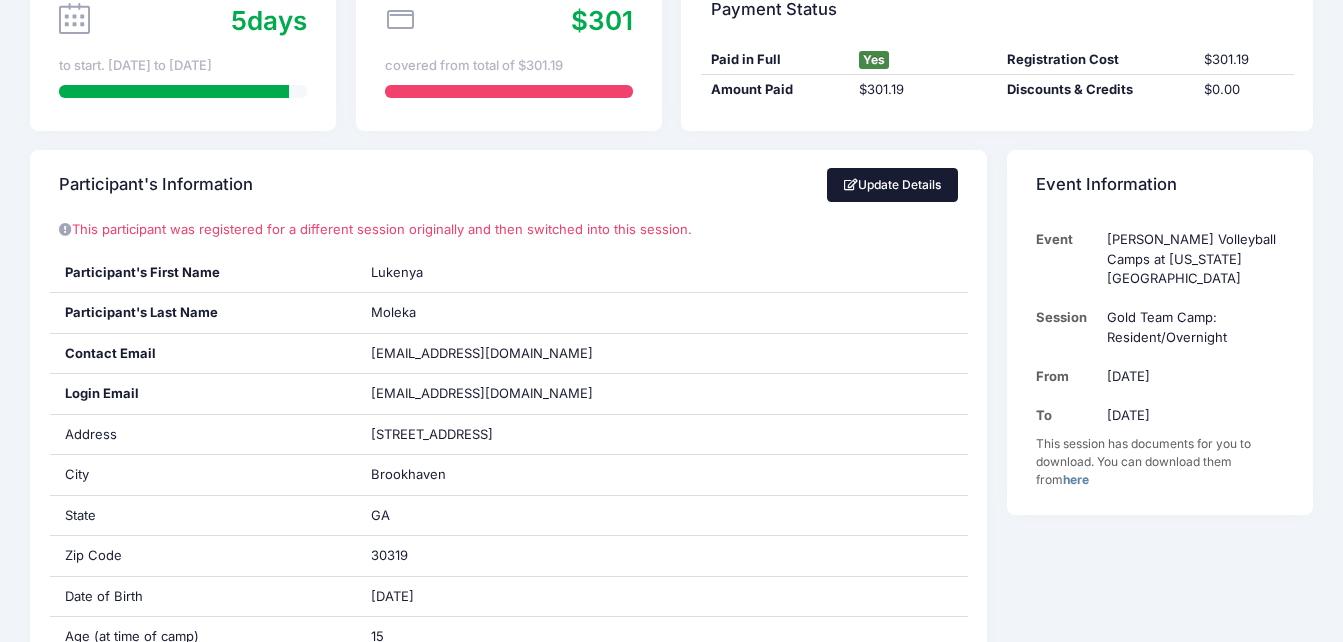click on "Update Details" at bounding box center (893, 185) 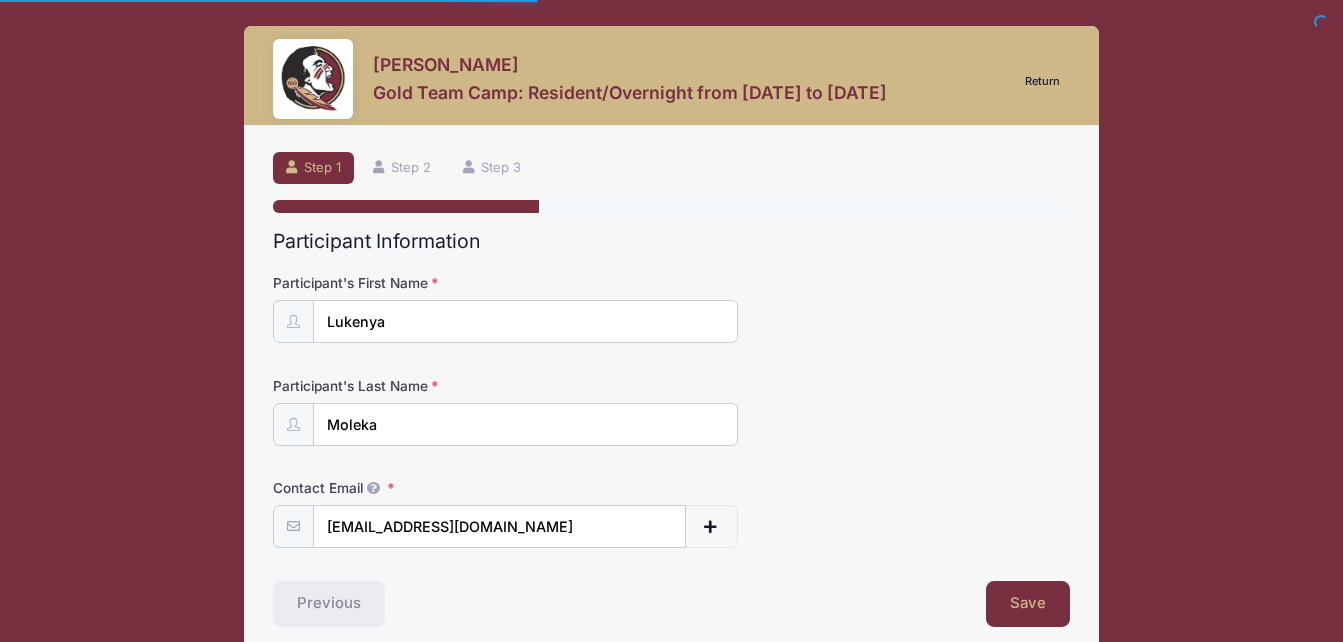 scroll, scrollTop: 0, scrollLeft: 0, axis: both 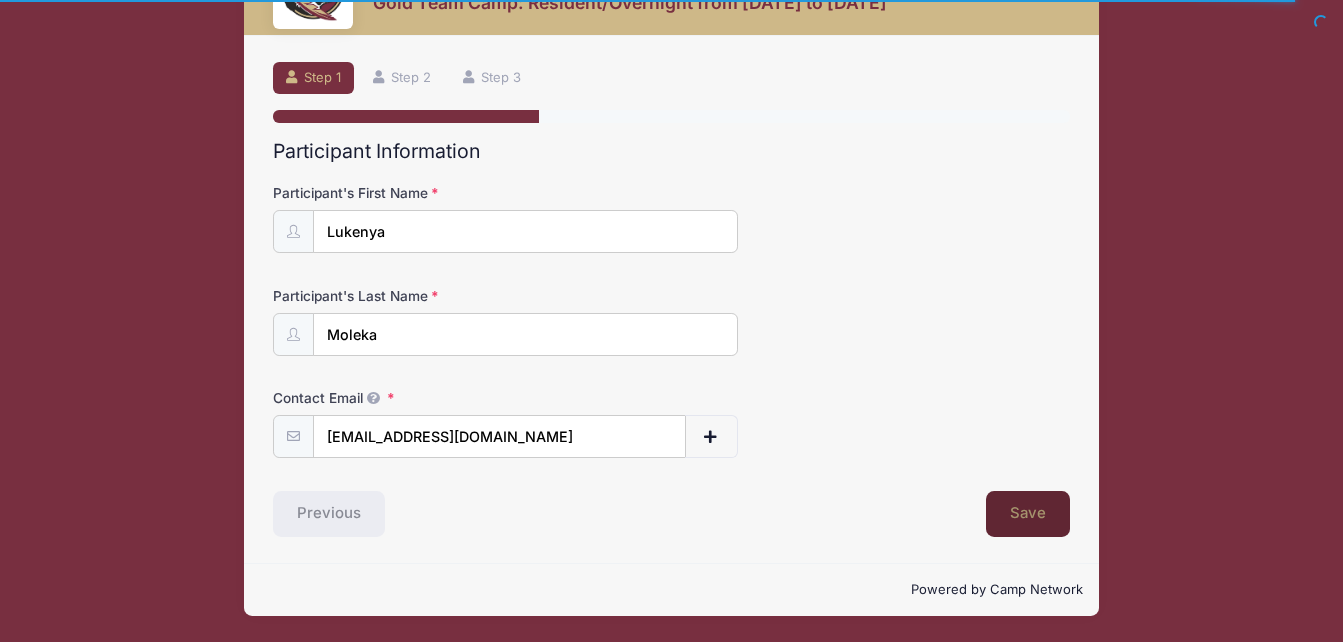 click on "Save" at bounding box center (1028, 514) 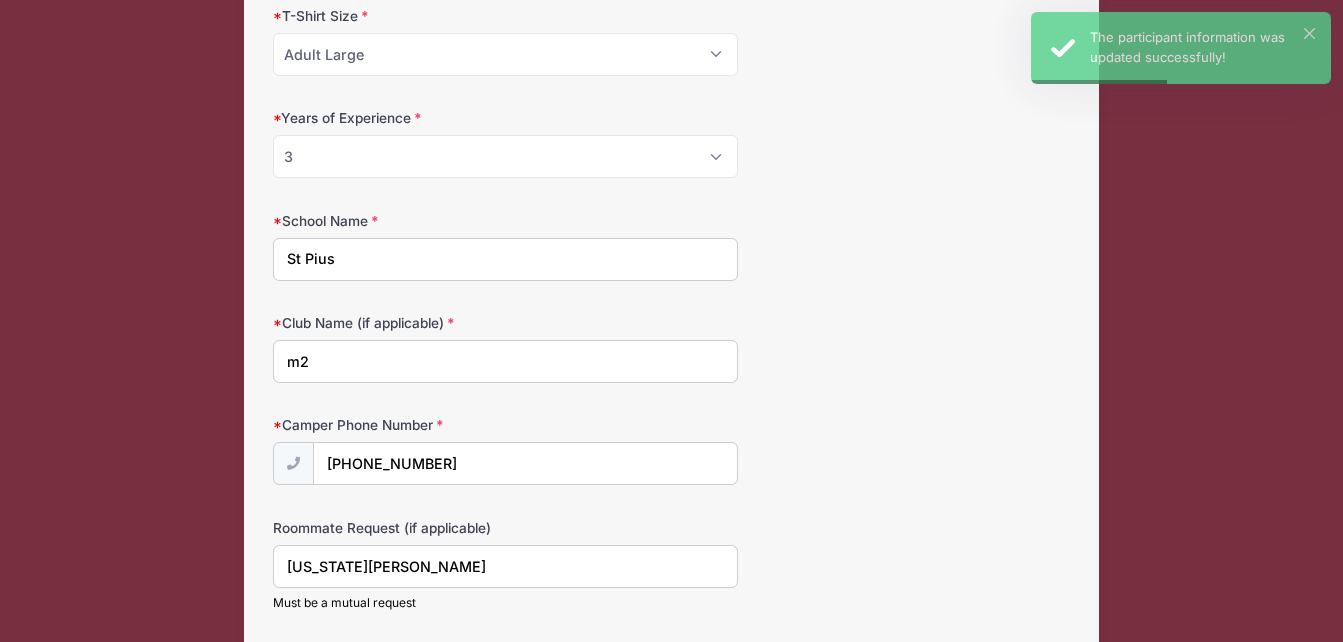 scroll, scrollTop: 1100, scrollLeft: 0, axis: vertical 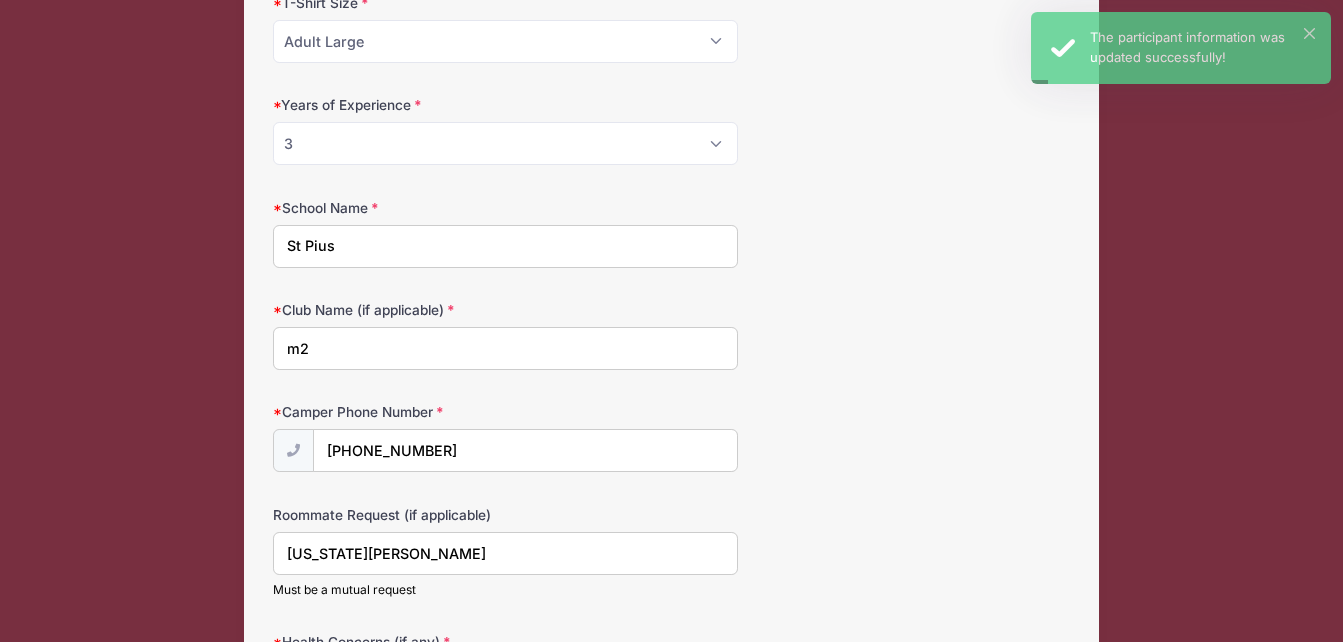 drag, startPoint x: 326, startPoint y: 357, endPoint x: 281, endPoint y: 353, distance: 45.17743 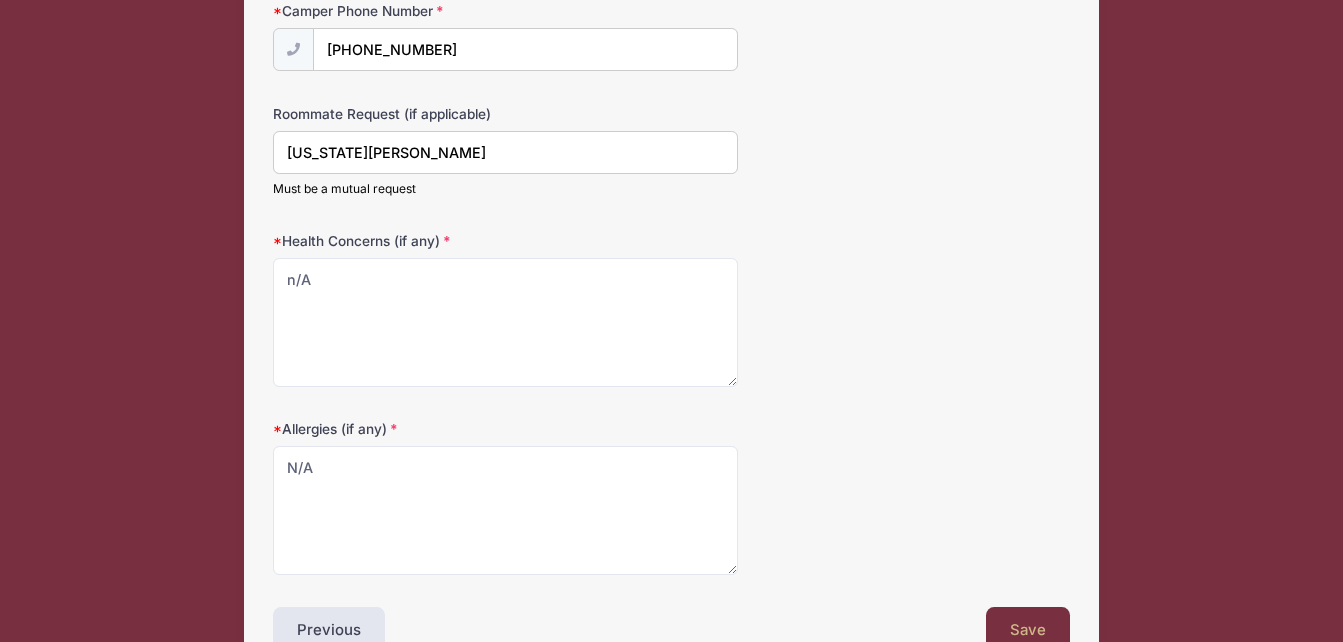 scroll, scrollTop: 1600, scrollLeft: 0, axis: vertical 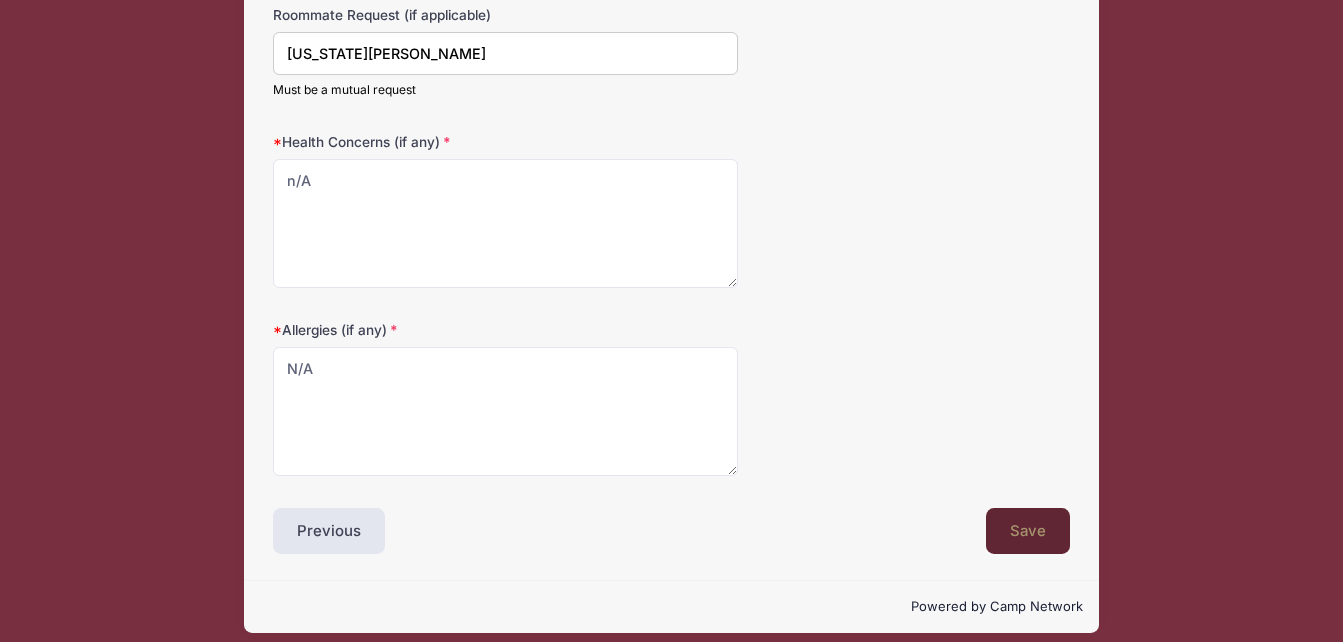 type on "A5 16-Gus" 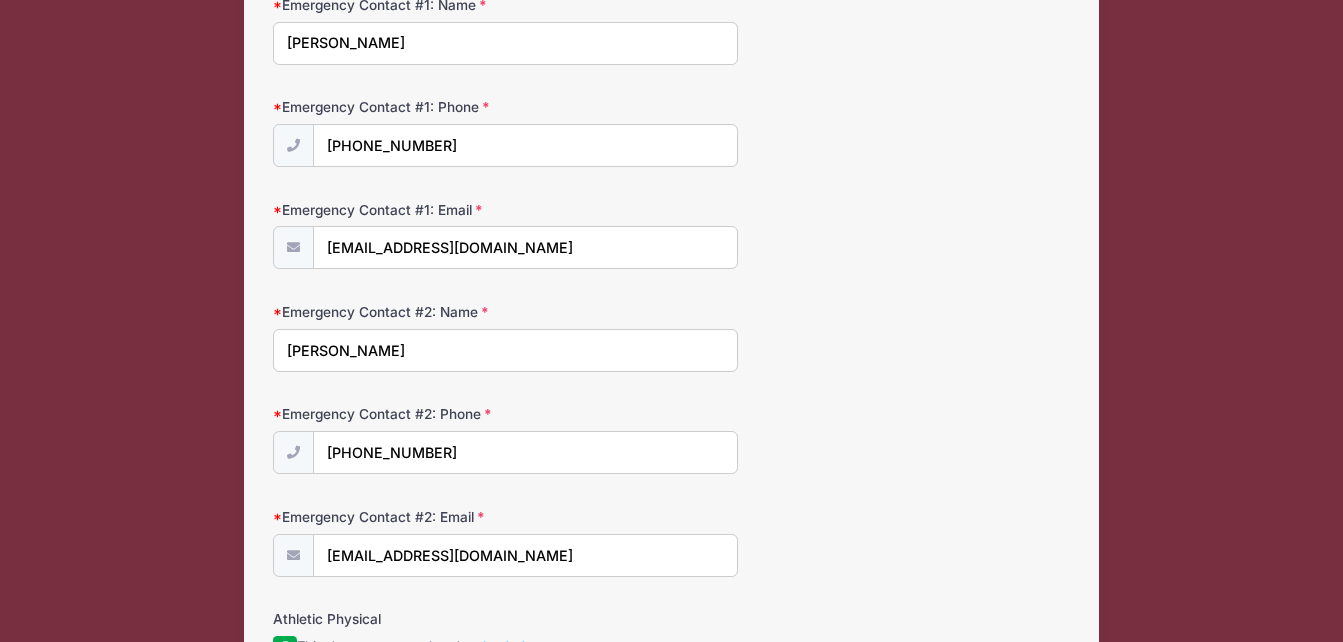 scroll, scrollTop: 0, scrollLeft: 0, axis: both 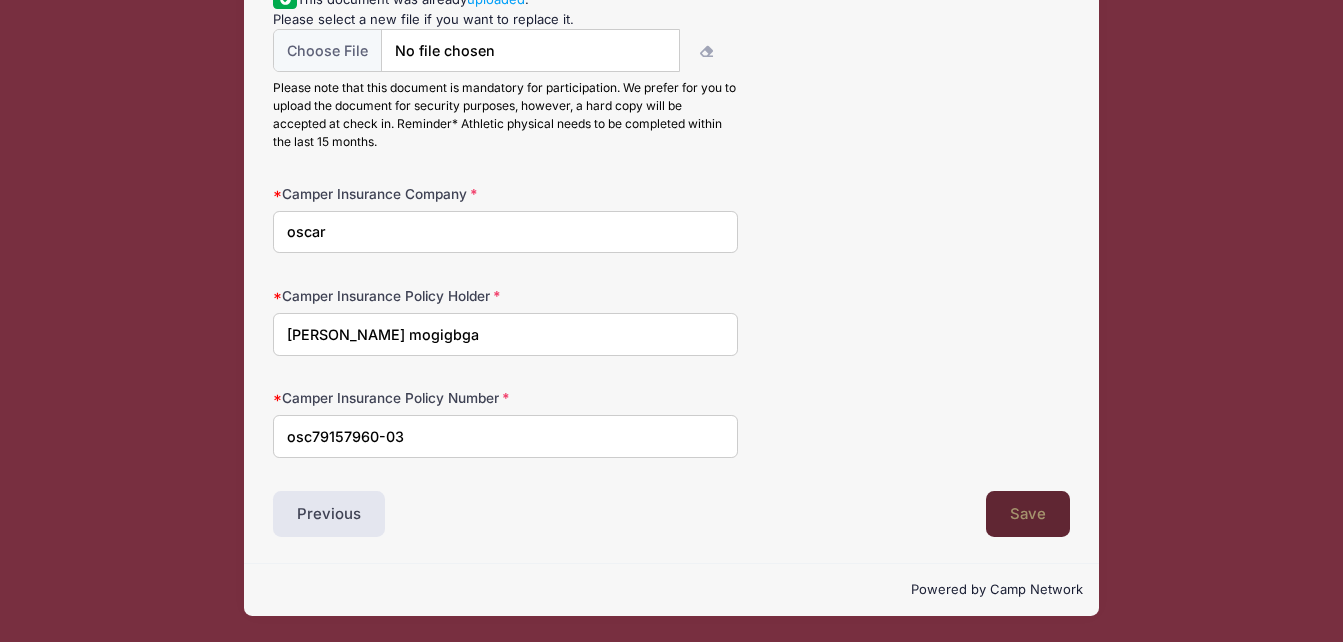 click on "Save" at bounding box center [1028, 514] 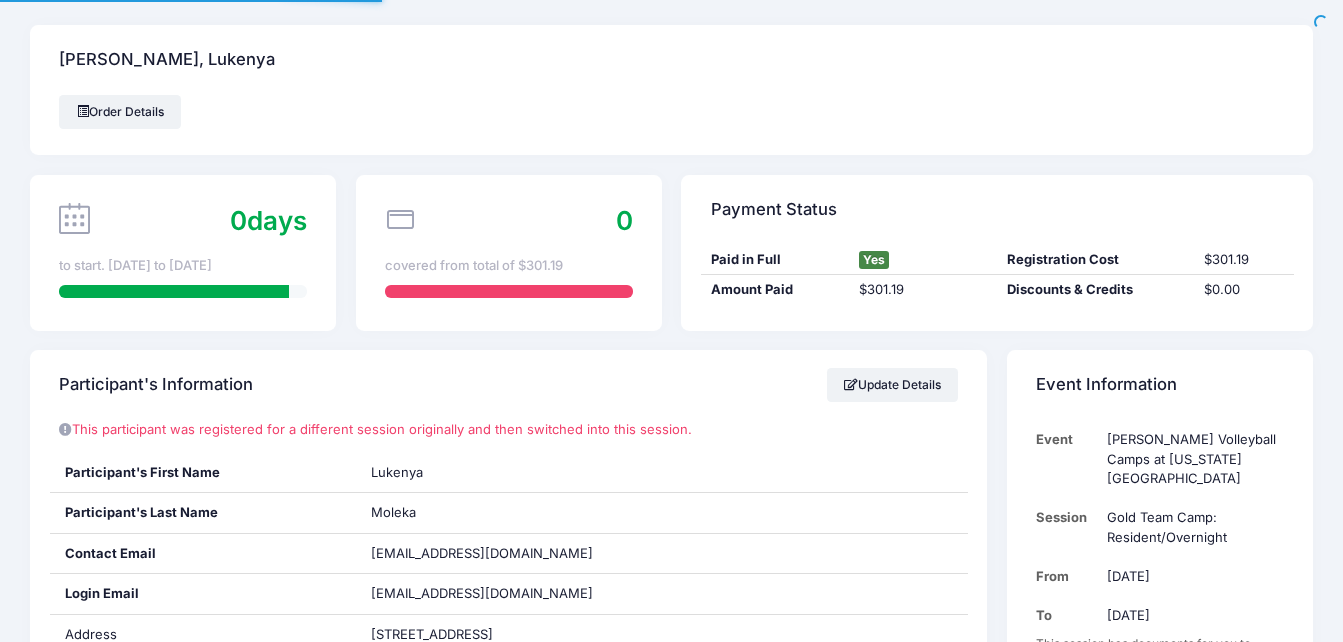 scroll, scrollTop: 0, scrollLeft: 0, axis: both 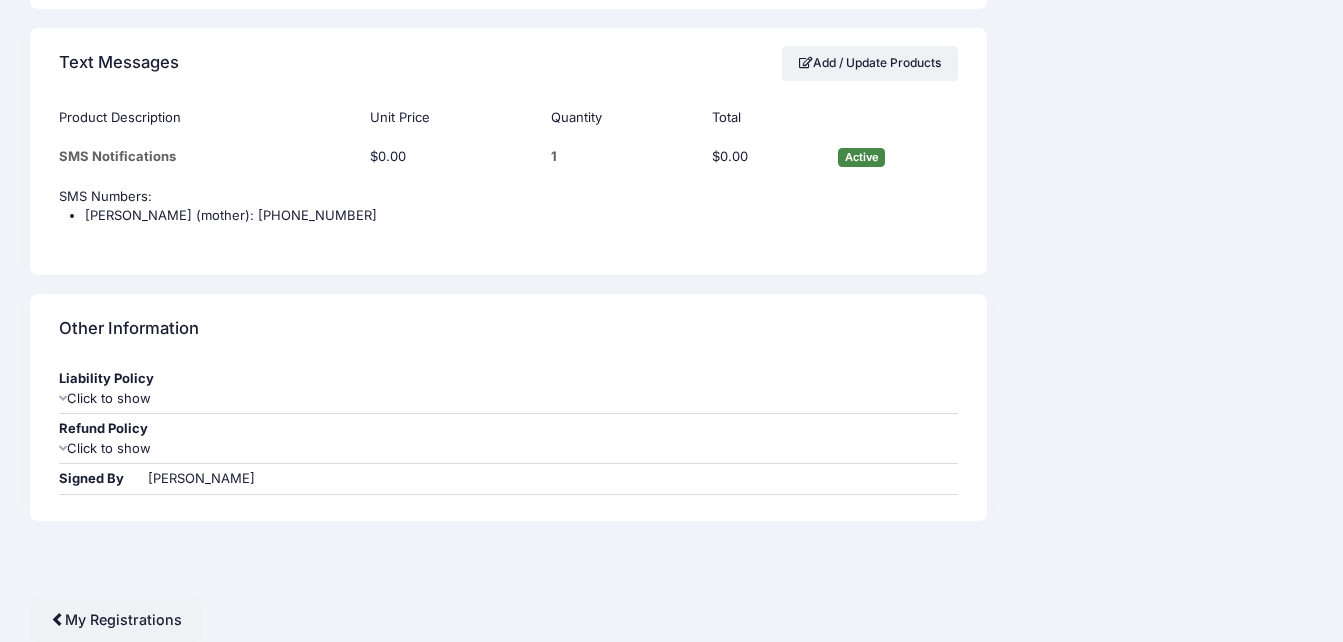 click at bounding box center (63, 398) 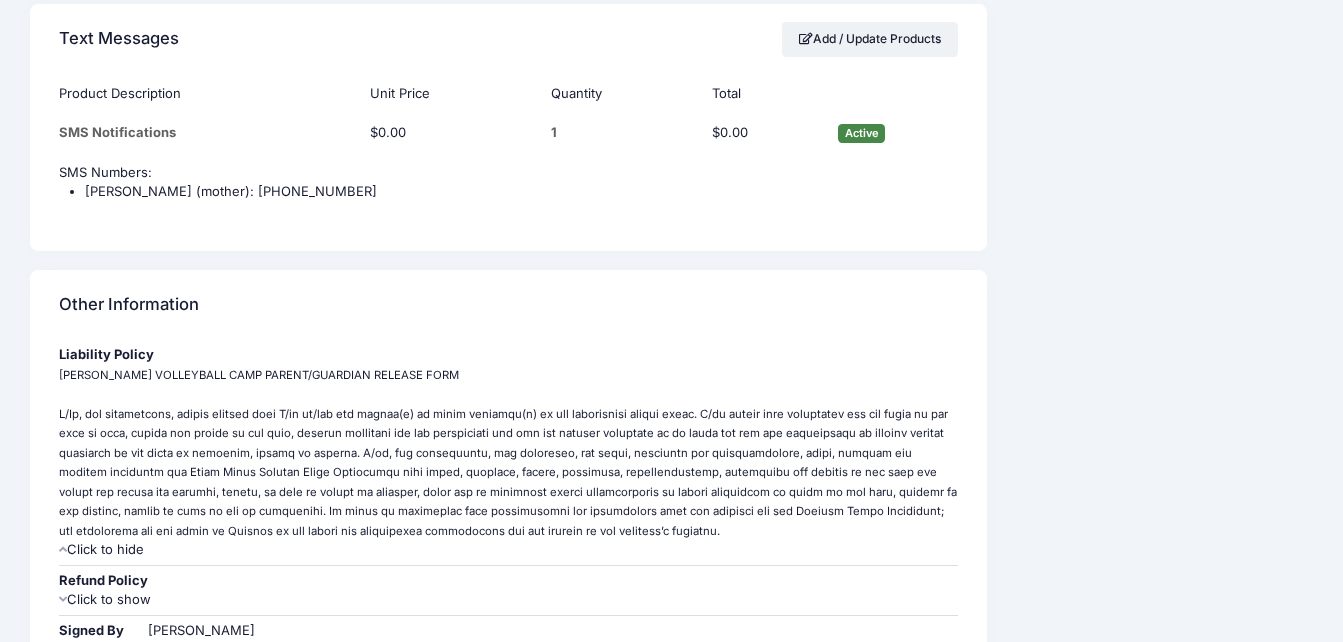 scroll, scrollTop: 2542, scrollLeft: 0, axis: vertical 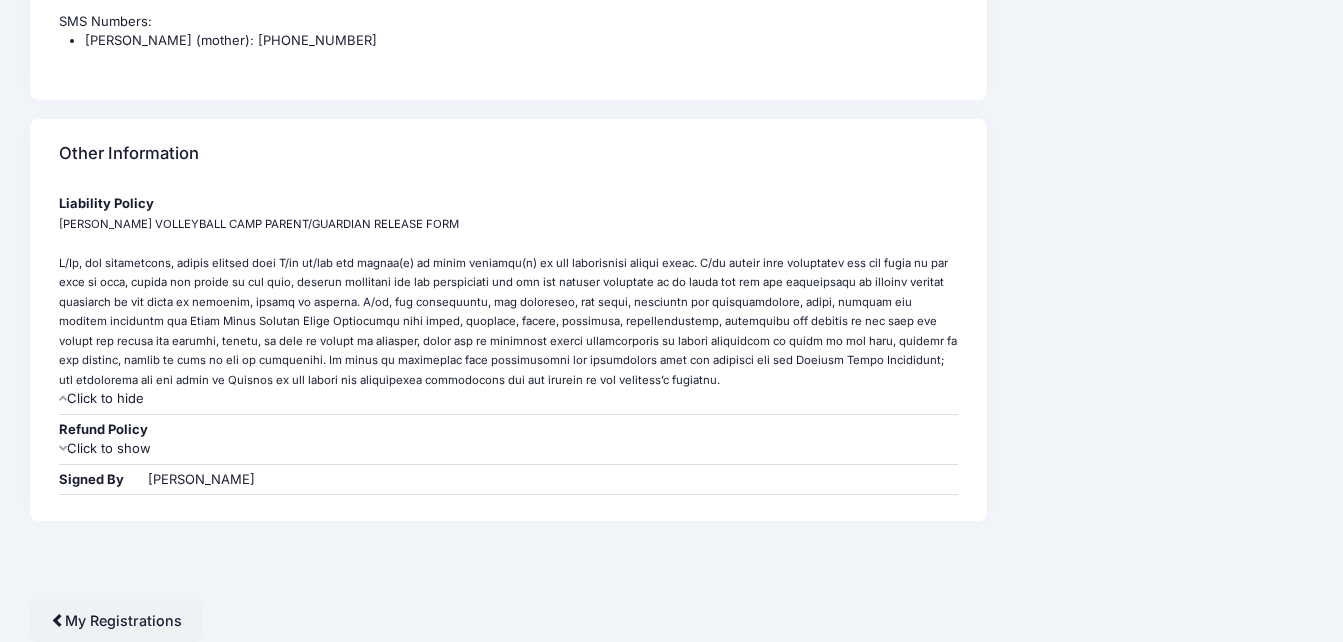 click at bounding box center [63, 448] 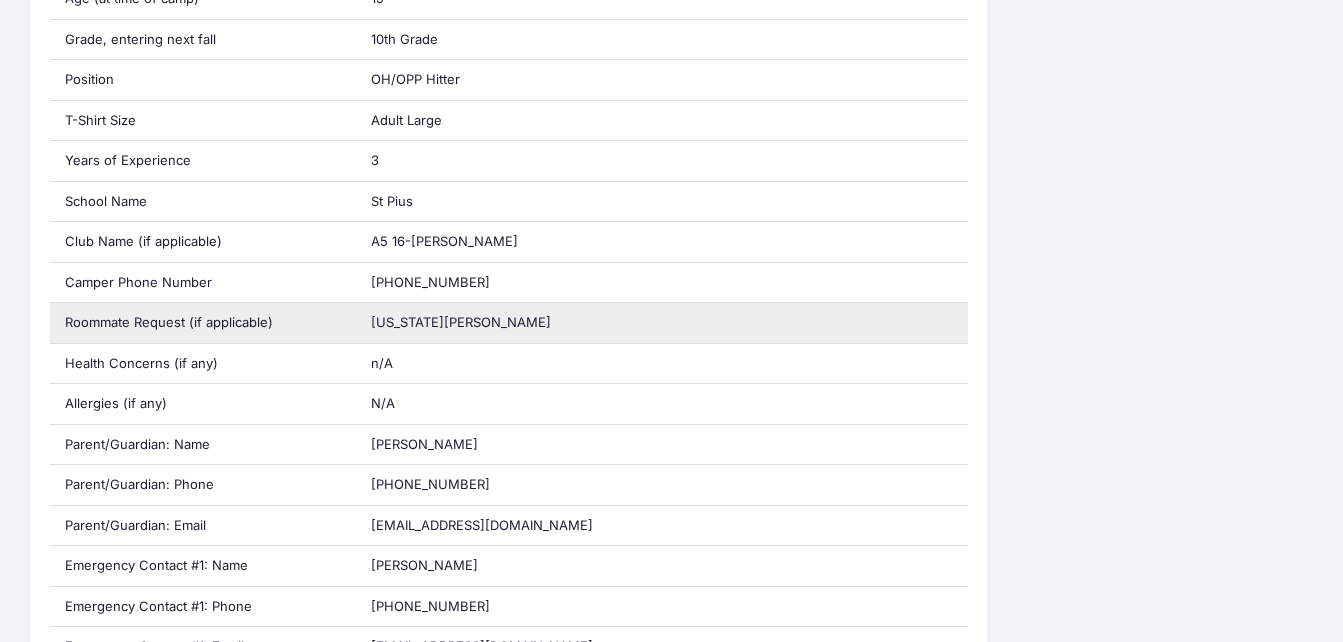 scroll, scrollTop: 842, scrollLeft: 0, axis: vertical 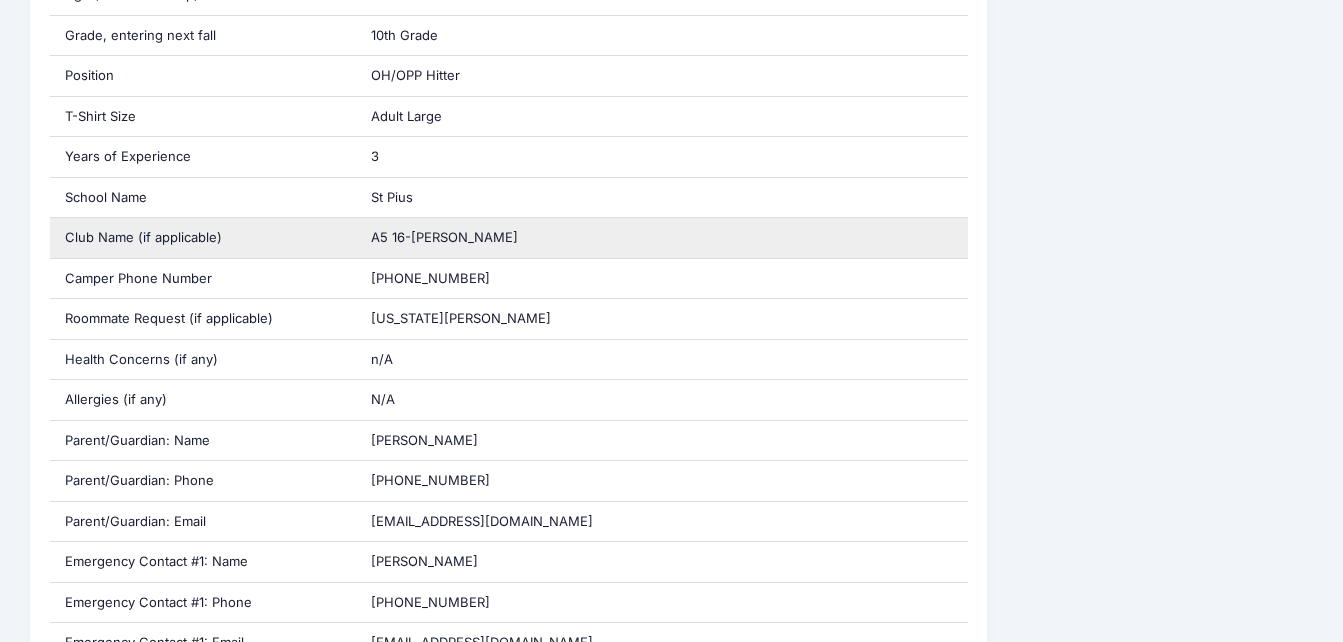 click on "A5 16-[PERSON_NAME]" at bounding box center (444, 237) 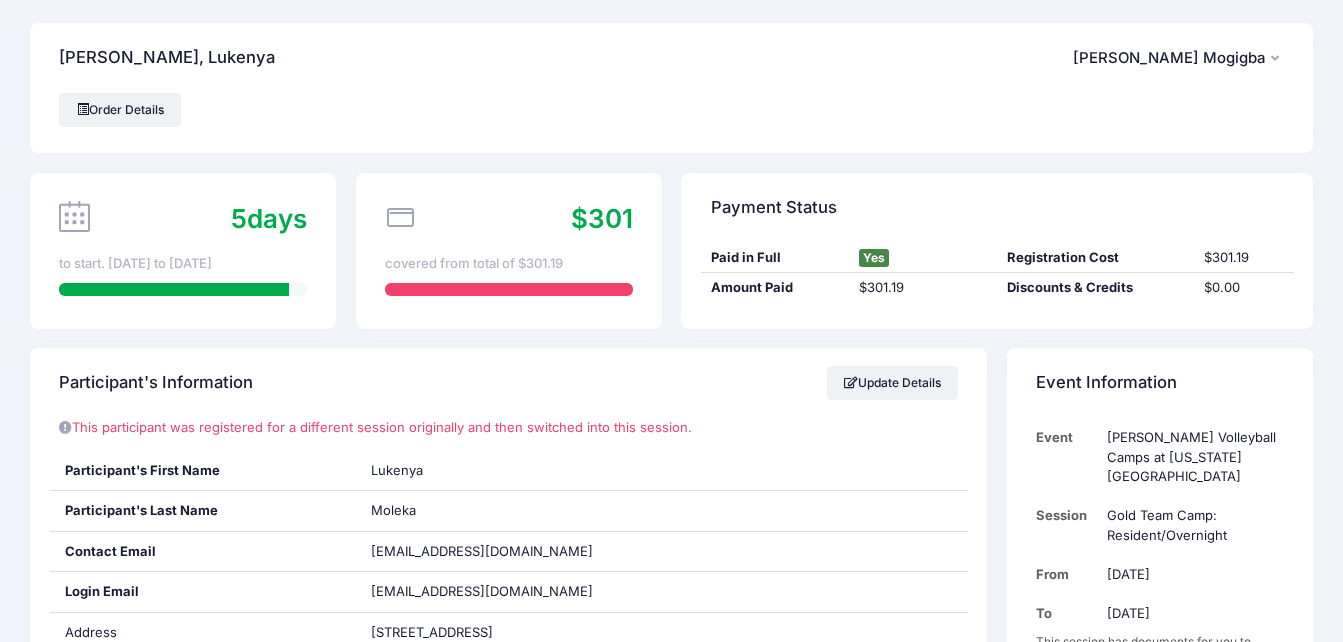 scroll, scrollTop: 0, scrollLeft: 0, axis: both 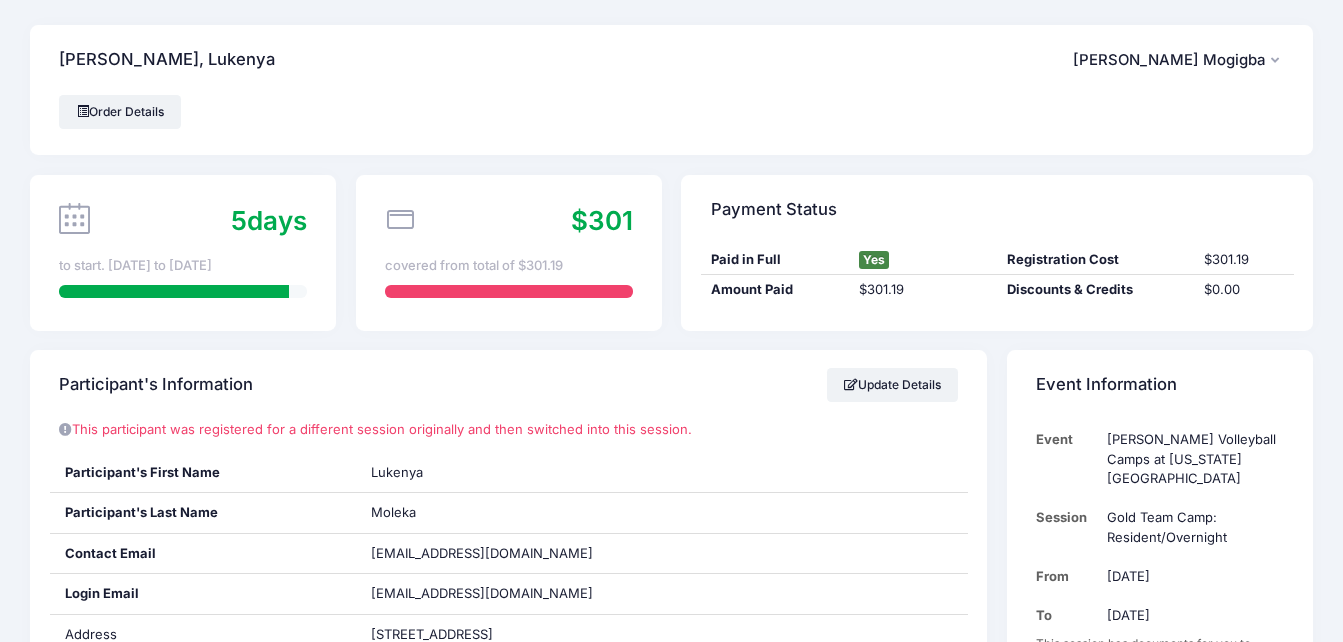 click on "Gloria Moleka Mogigba" at bounding box center [1169, 60] 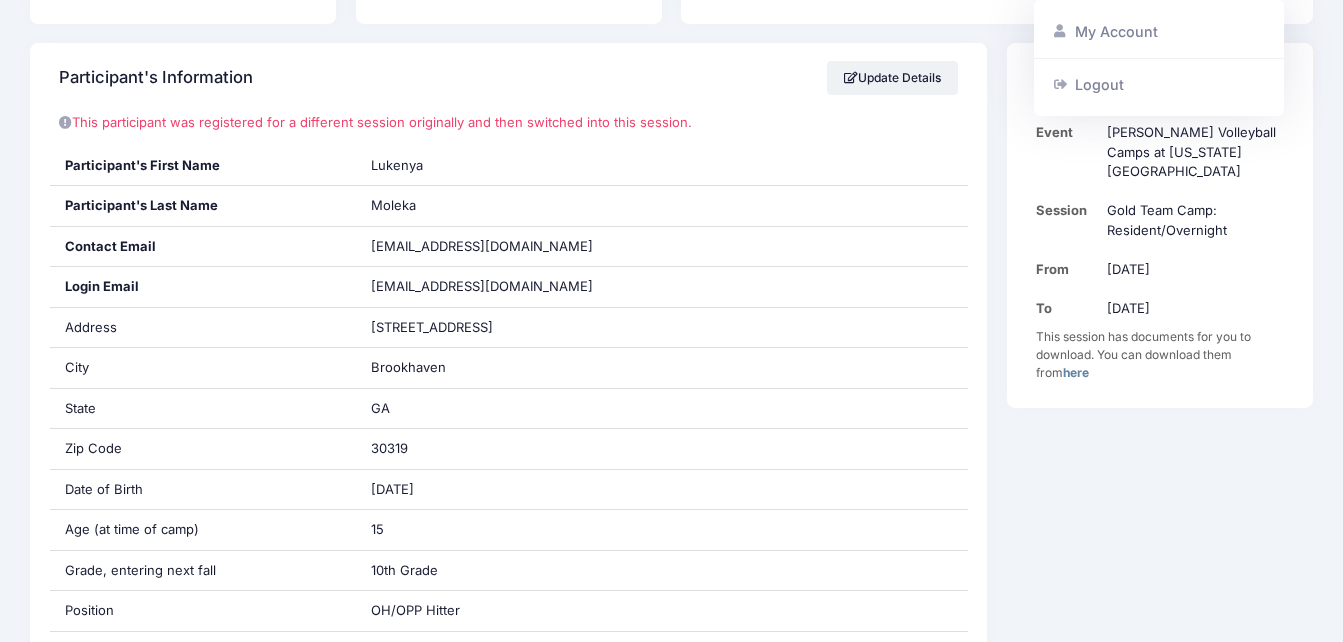 scroll, scrollTop: 300, scrollLeft: 0, axis: vertical 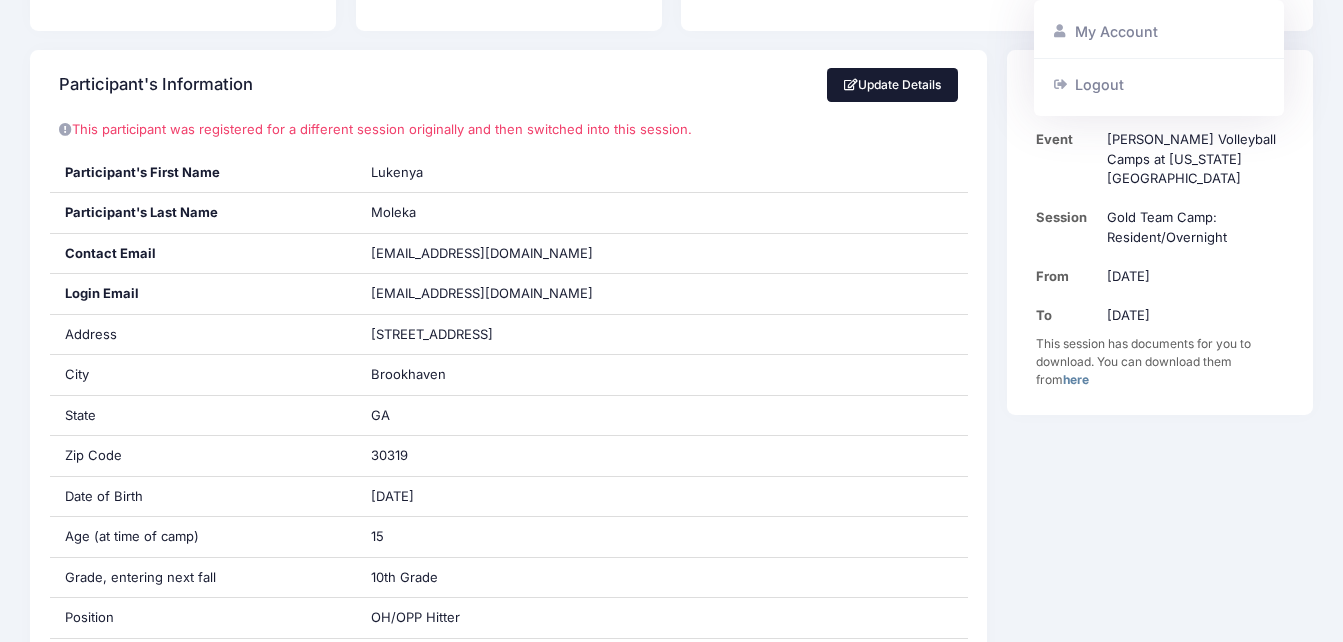 click on "Update Details" at bounding box center [893, 85] 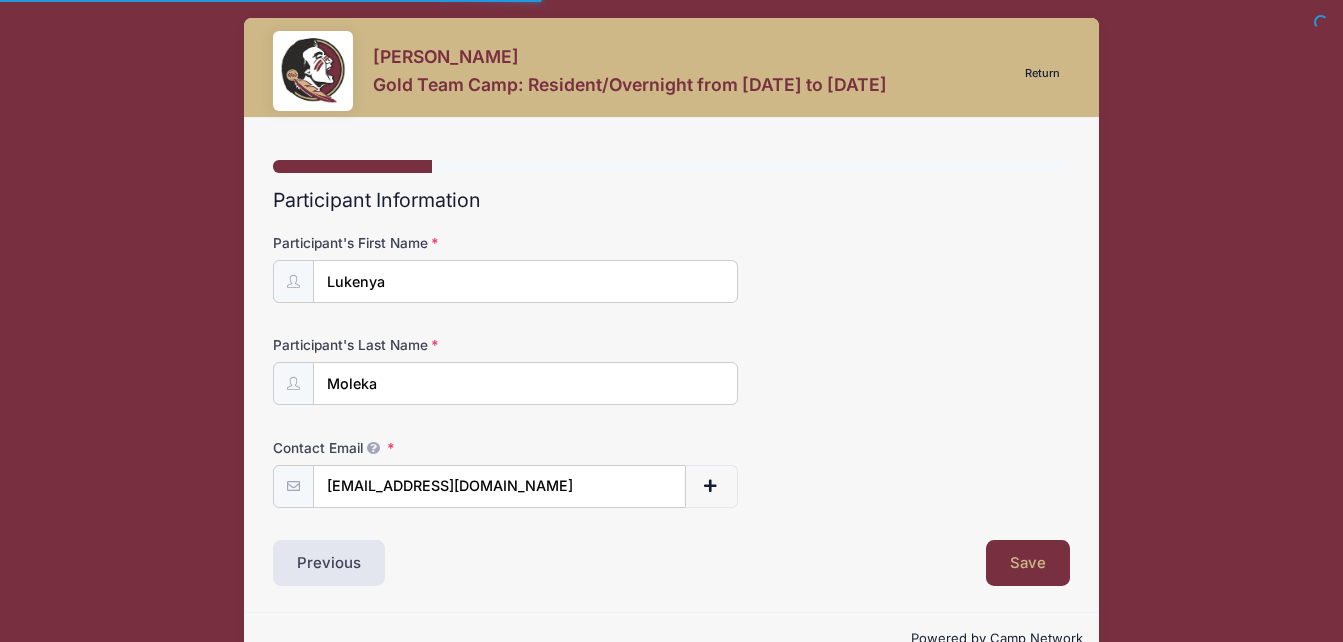 select on "GA" 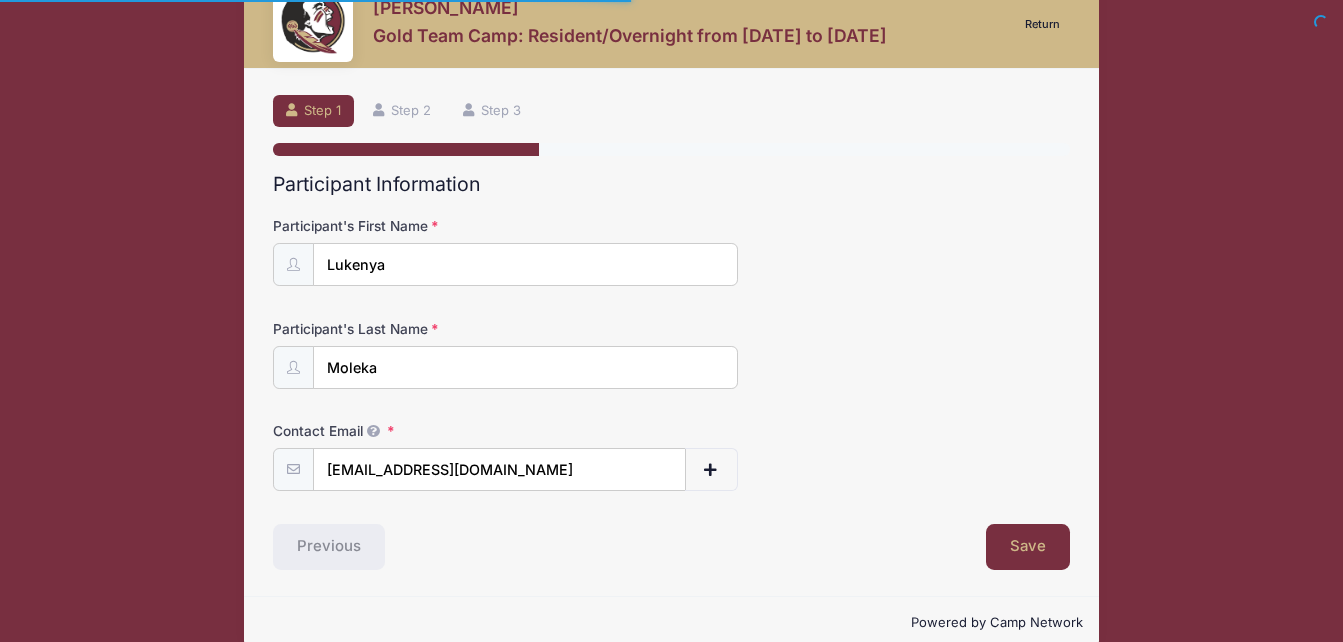 scroll, scrollTop: 0, scrollLeft: 0, axis: both 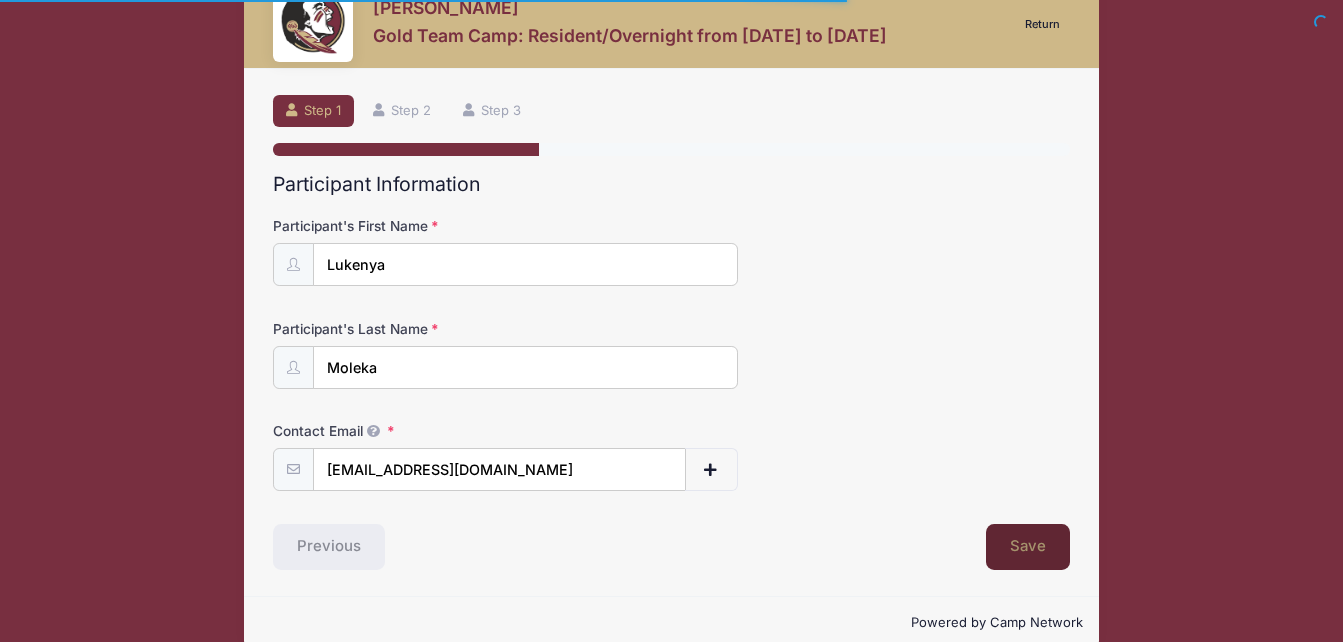 click on "Save" at bounding box center (1028, 547) 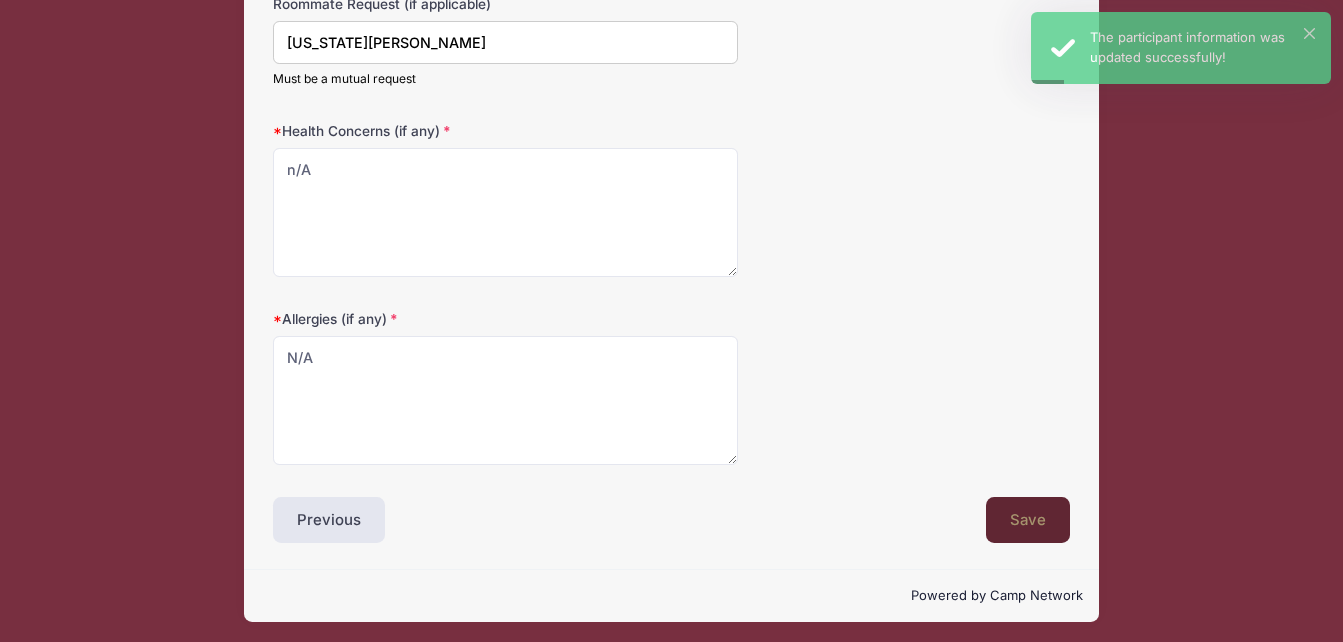 scroll, scrollTop: 1617, scrollLeft: 0, axis: vertical 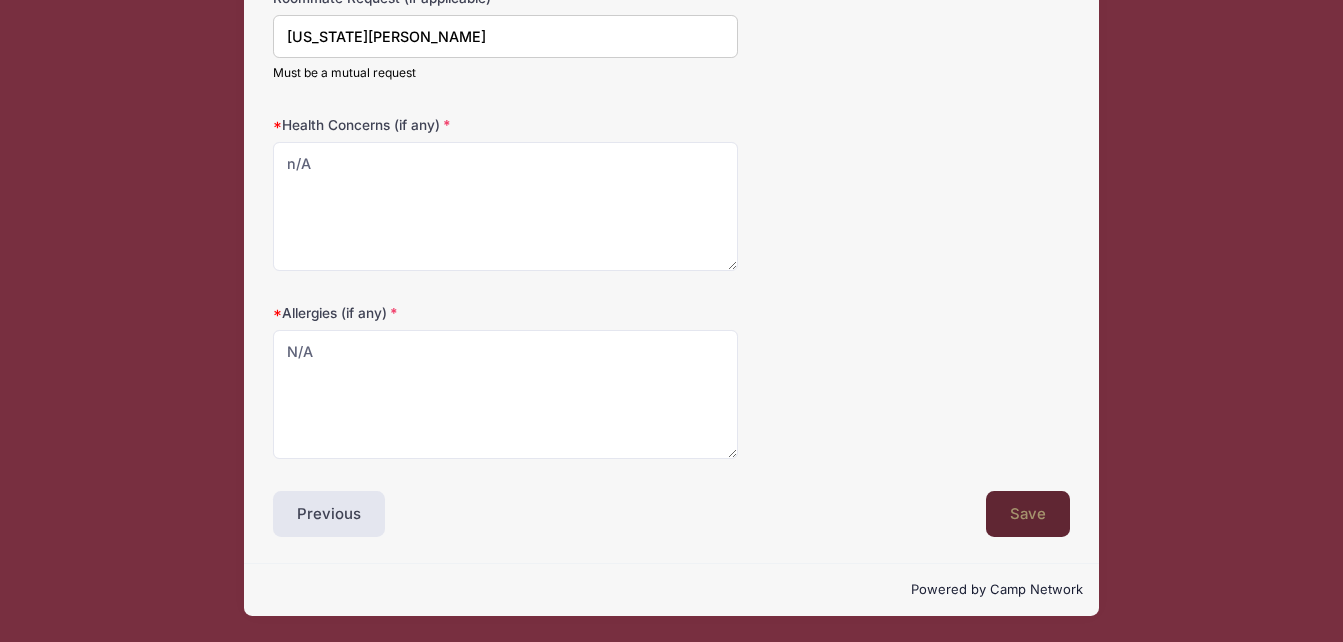 click on "Save" at bounding box center [1028, 514] 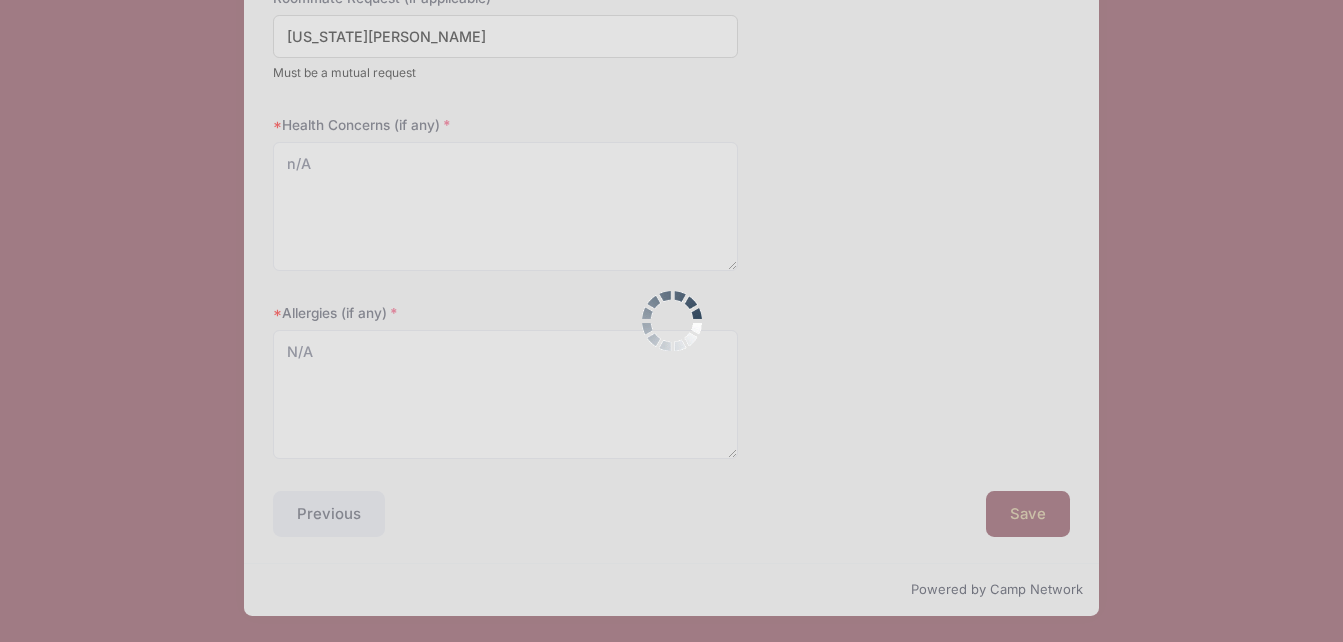 scroll, scrollTop: 562, scrollLeft: 0, axis: vertical 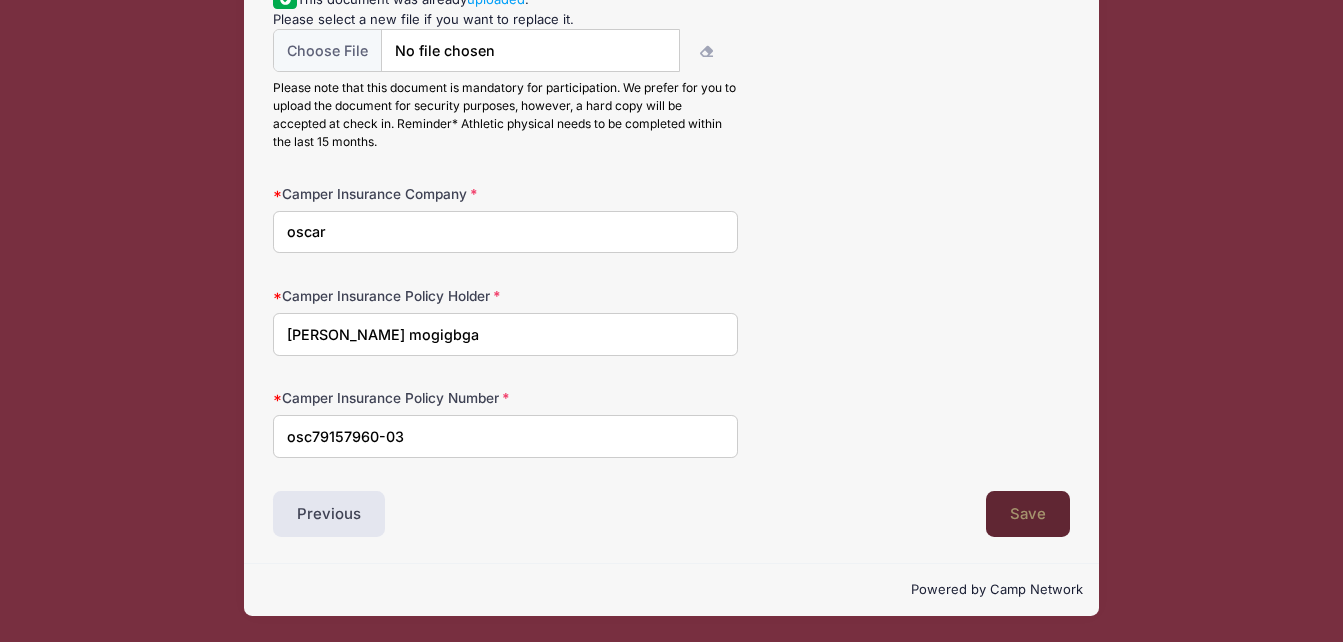 click on "Save" at bounding box center (1028, 514) 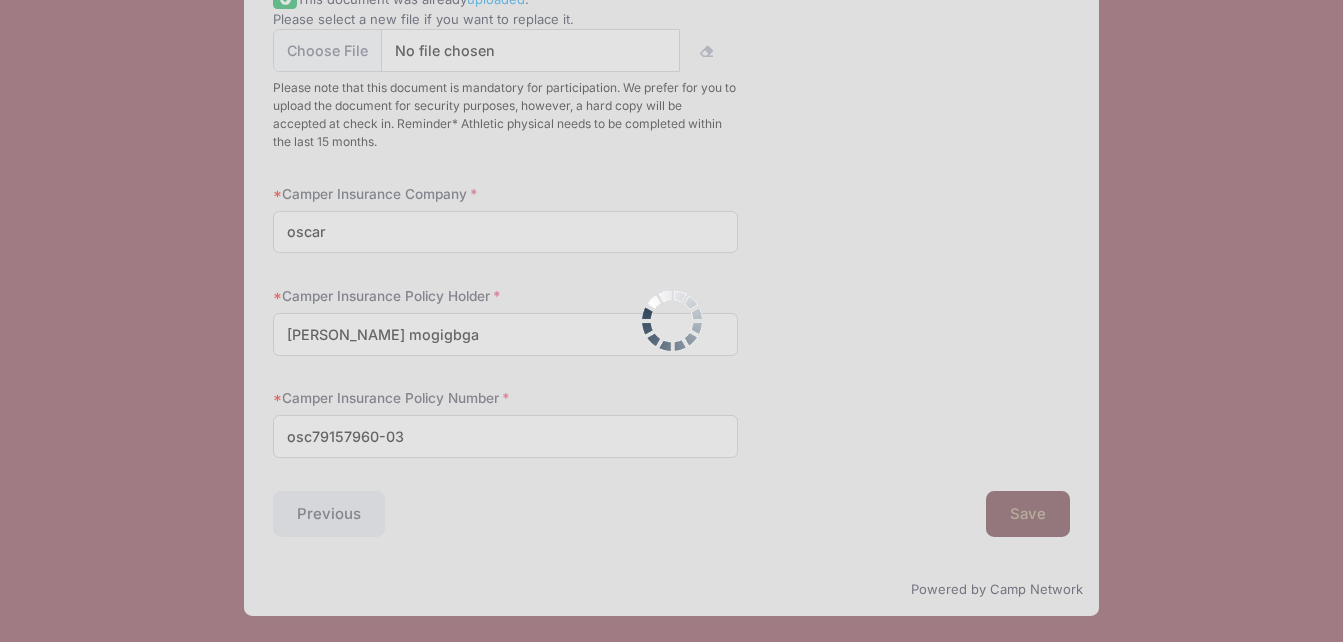 scroll, scrollTop: 0, scrollLeft: 0, axis: both 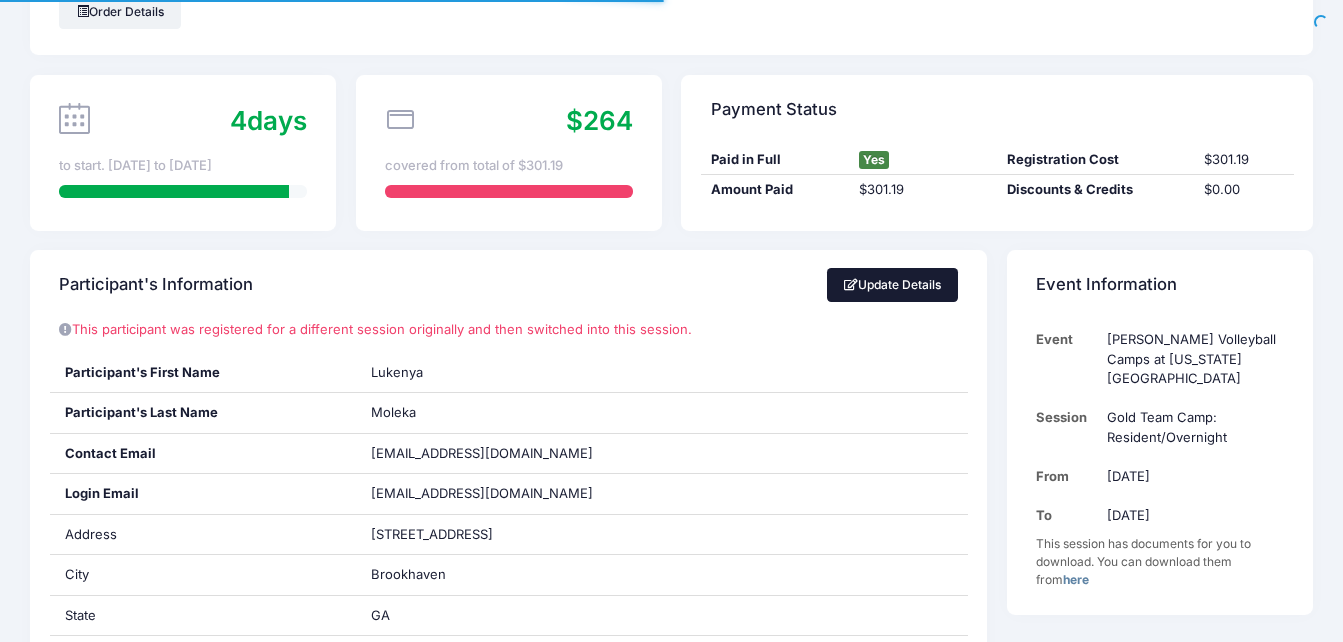 click on "Update Details" at bounding box center [893, 285] 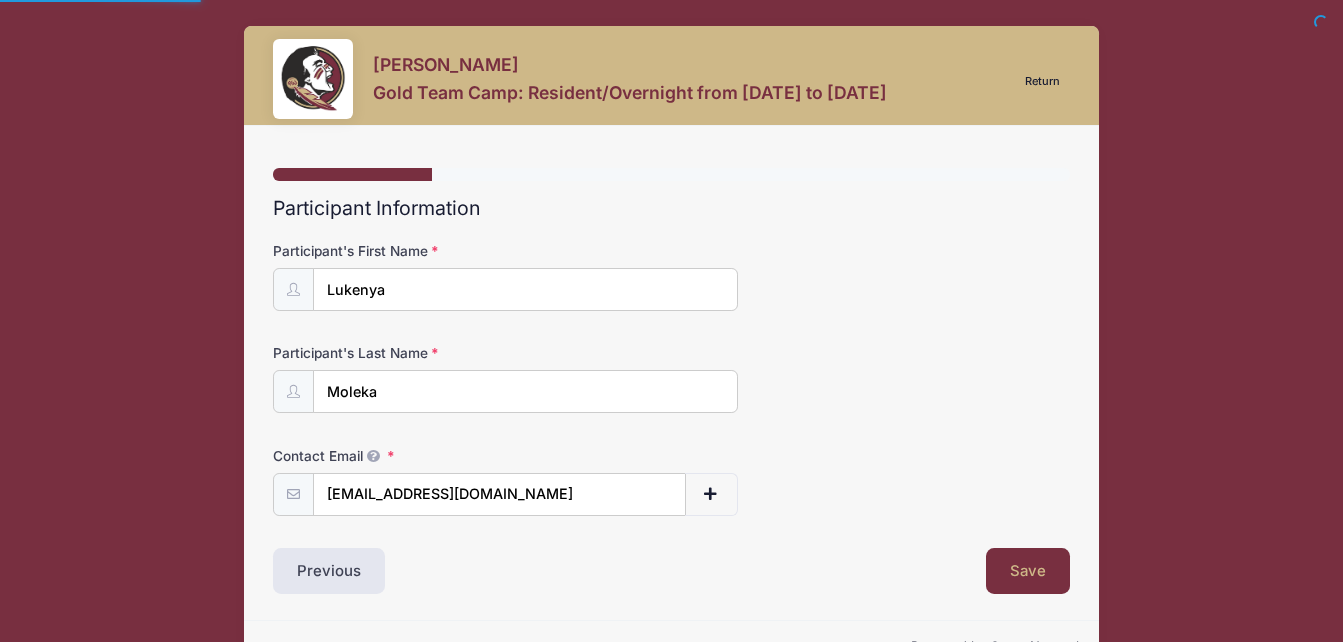 scroll, scrollTop: 0, scrollLeft: 0, axis: both 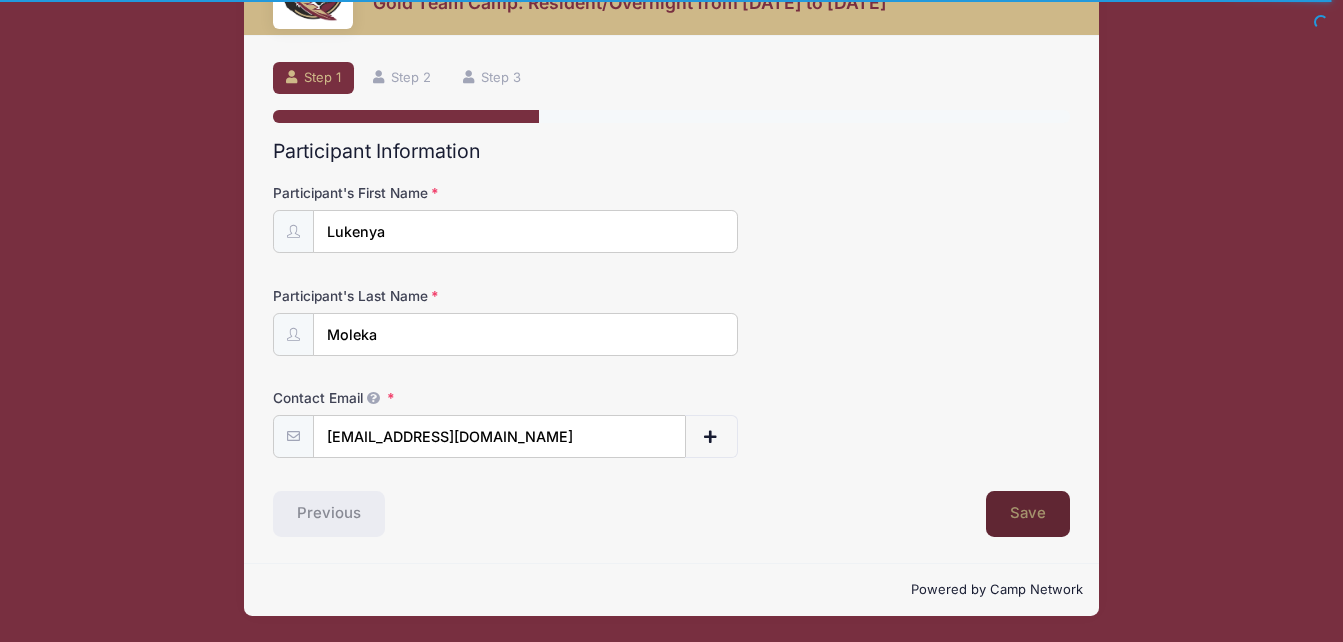 click on "Save" at bounding box center [1028, 514] 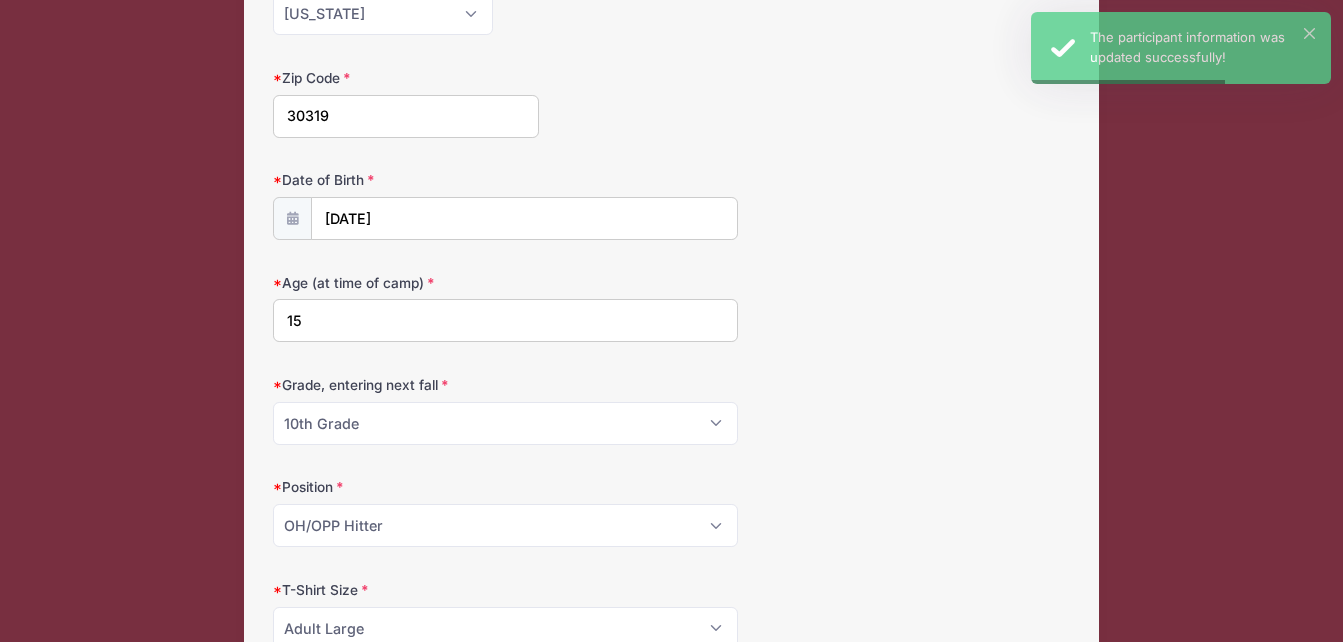 scroll, scrollTop: 600, scrollLeft: 0, axis: vertical 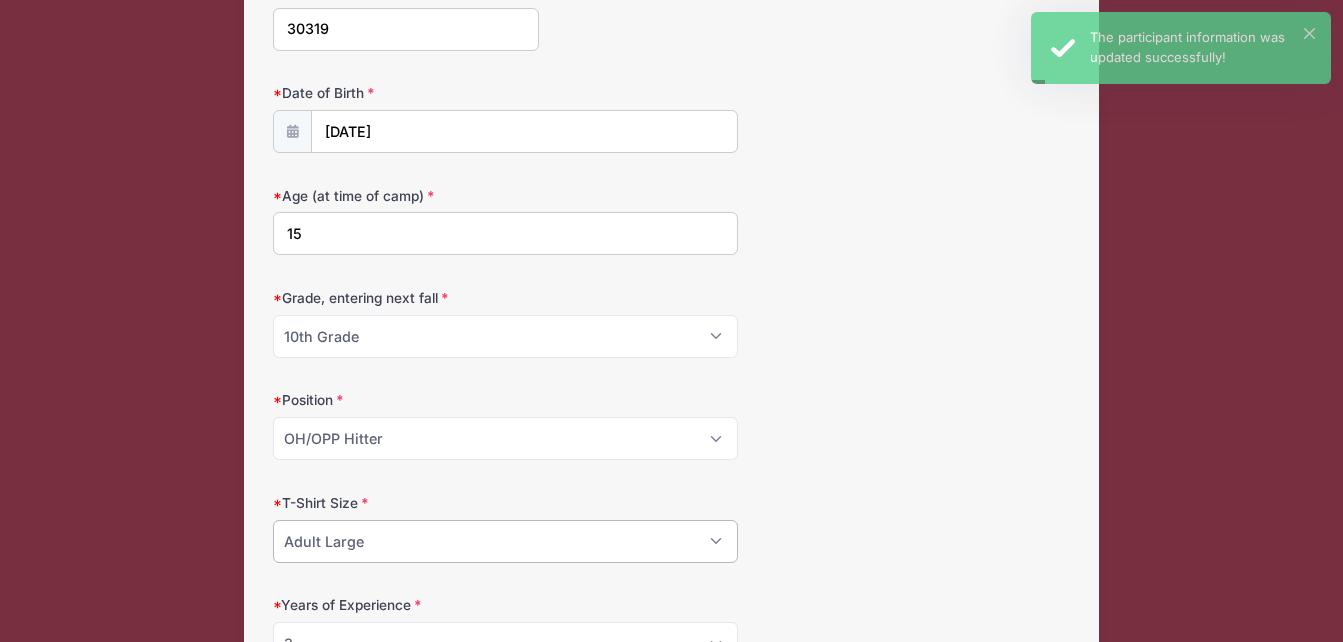click on "Please Select Youth Large
Adult Small
Adult Medium
Adult Large
Adult XL
Adult XXL" at bounding box center [505, 541] 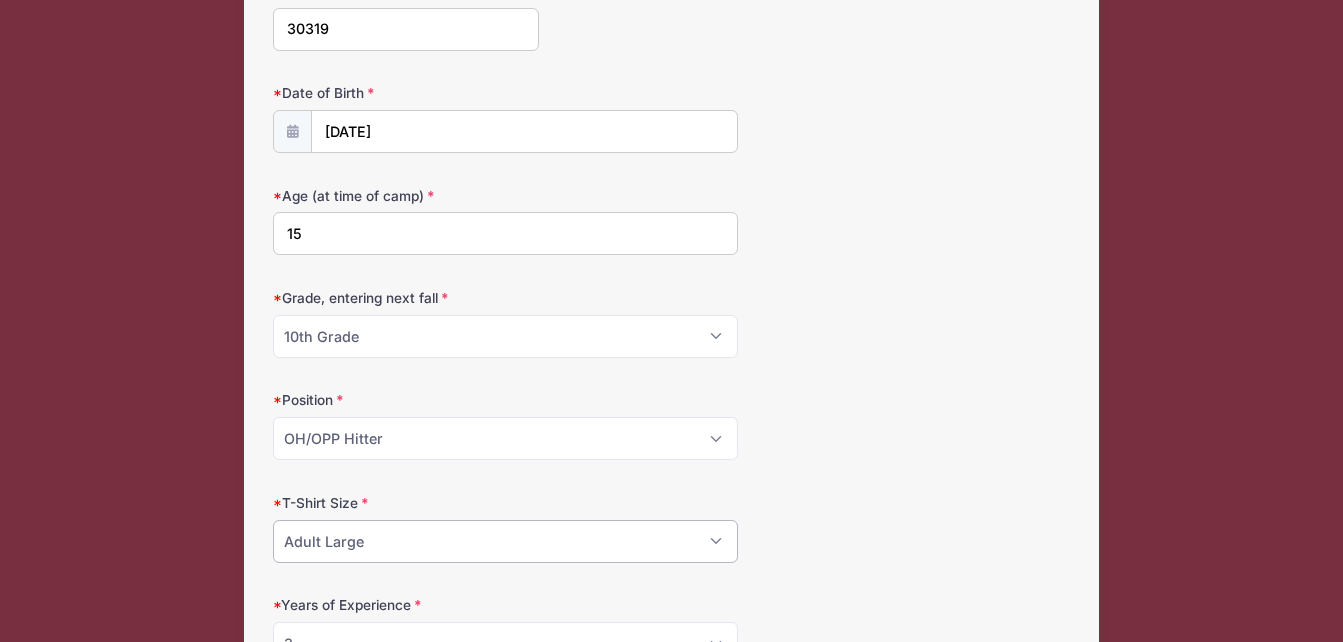 select on "Adult XL" 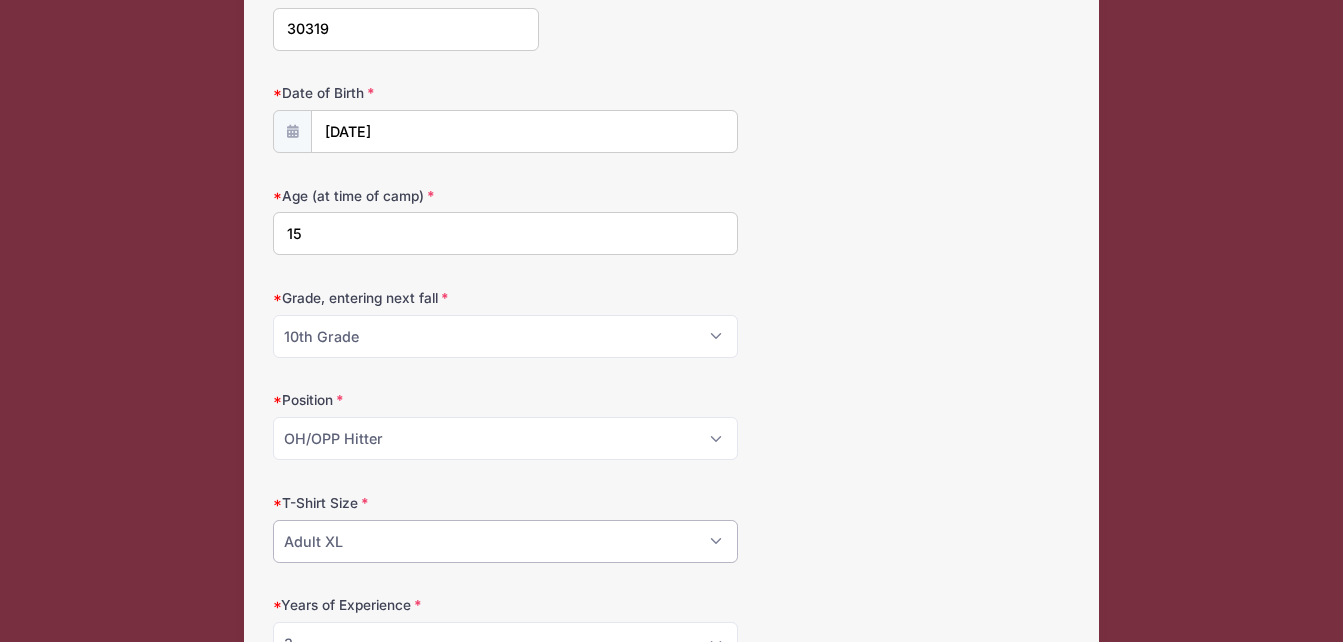 click on "Please Select Youth Large
Adult Small
Adult Medium
Adult Large
Adult XL
Adult XXL" at bounding box center [505, 541] 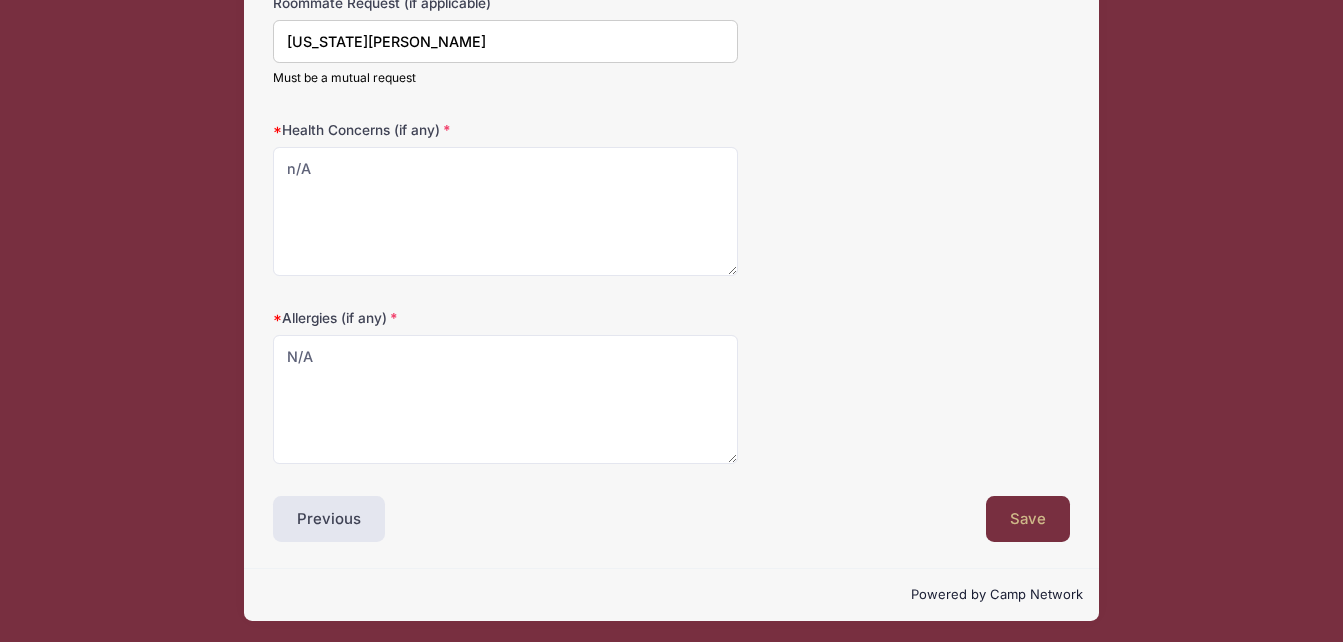 scroll, scrollTop: 1617, scrollLeft: 0, axis: vertical 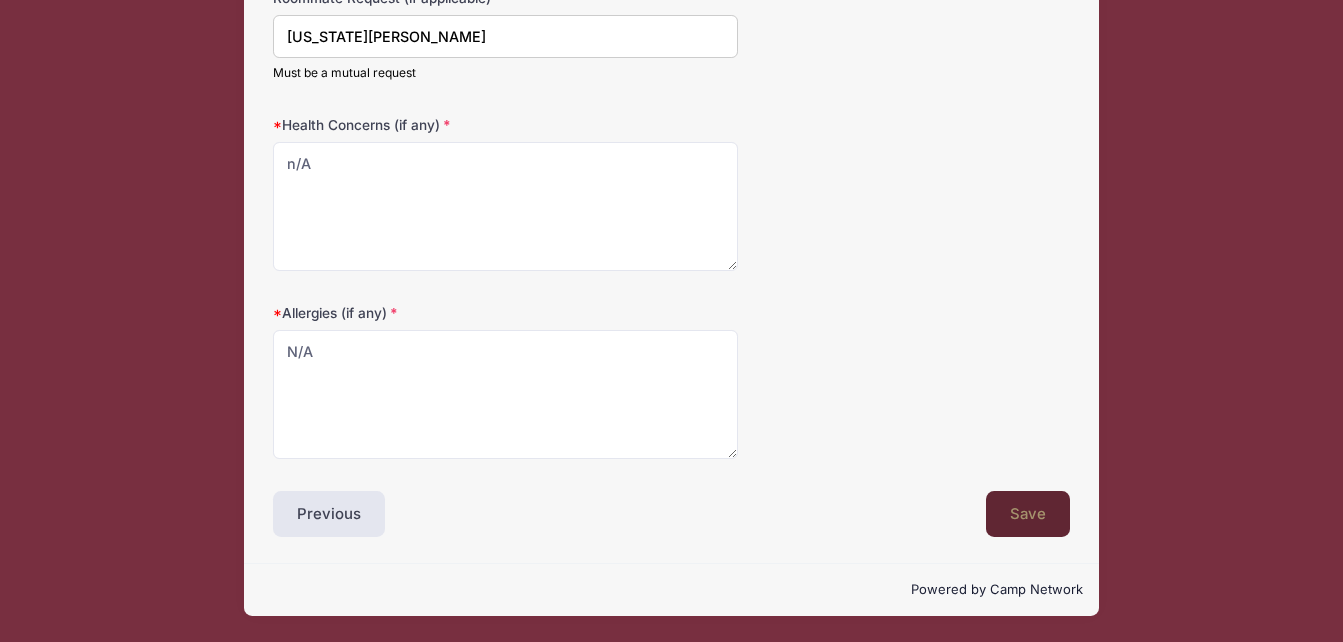 click on "Save" at bounding box center [1028, 514] 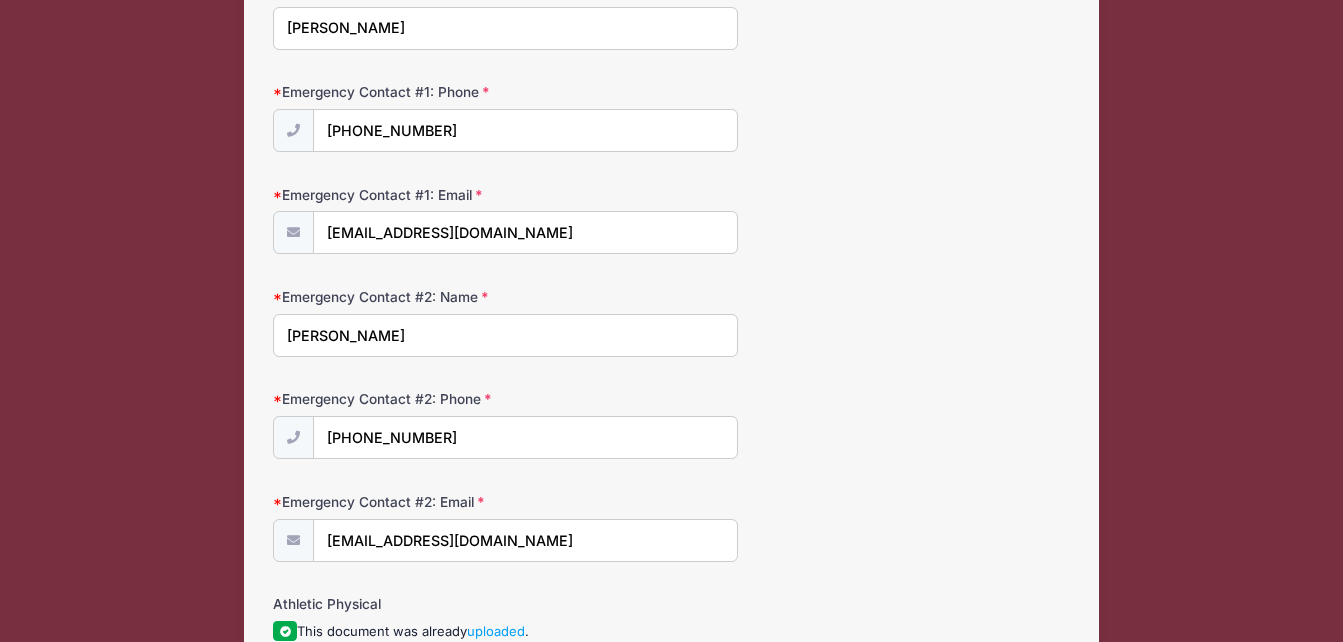 scroll, scrollTop: 0, scrollLeft: 0, axis: both 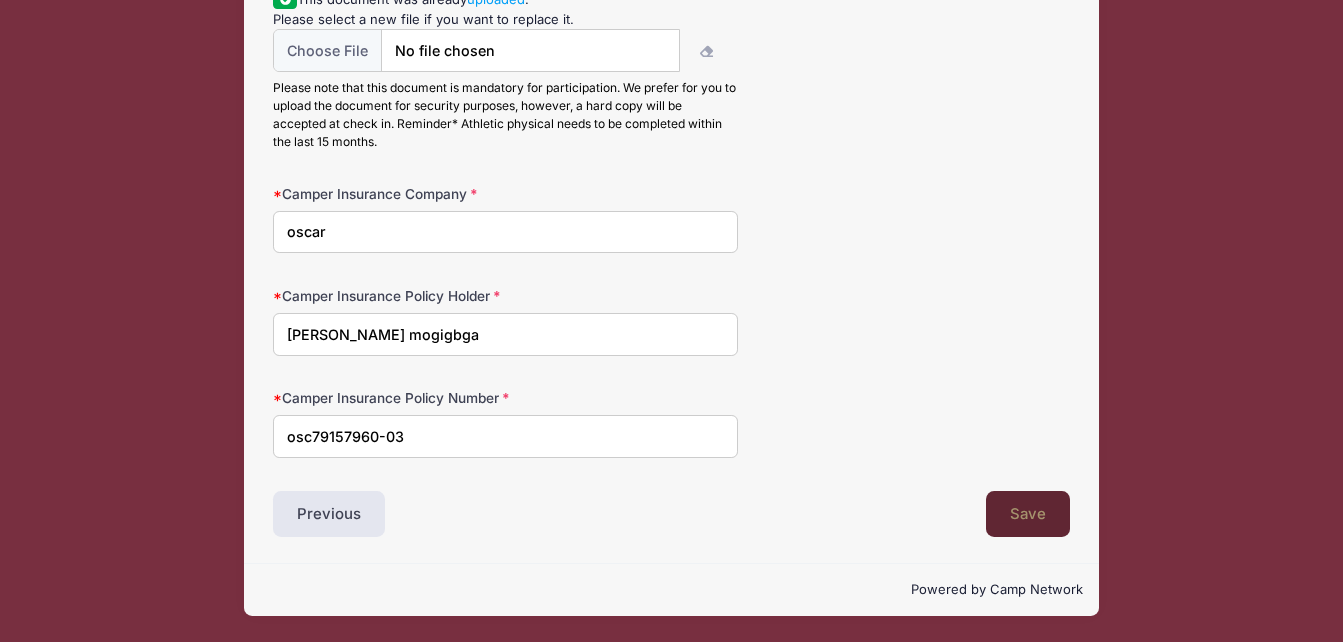 click on "Save" at bounding box center [1028, 514] 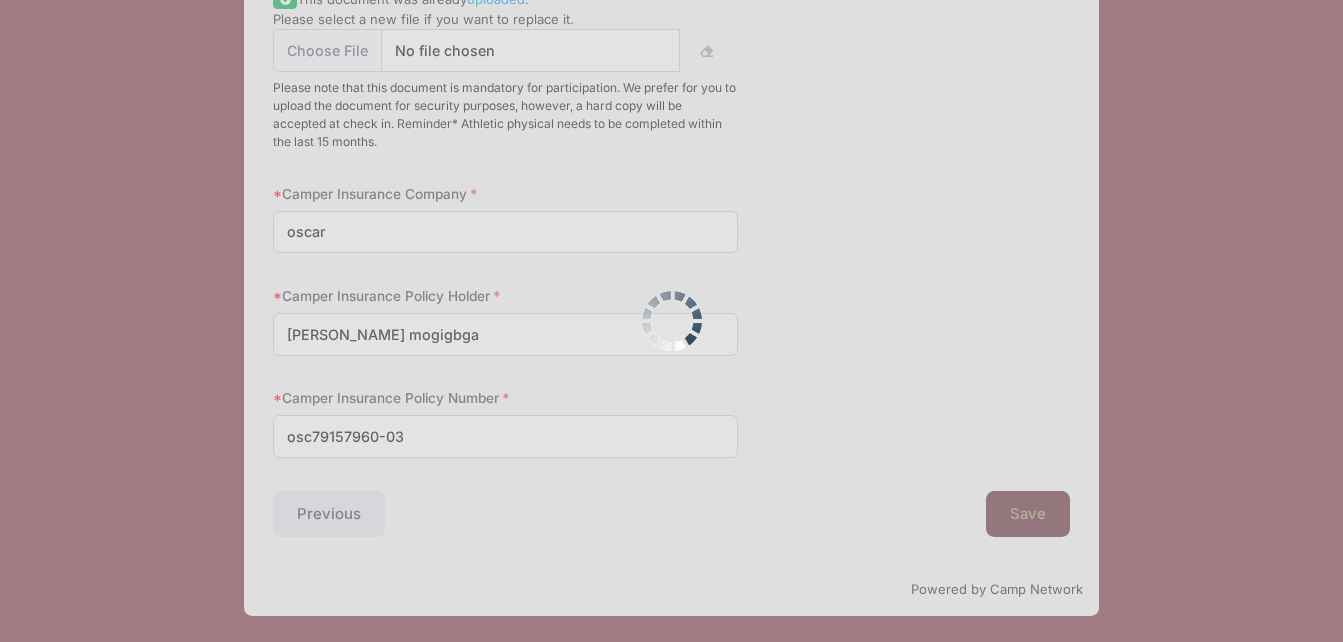 scroll, scrollTop: 0, scrollLeft: 0, axis: both 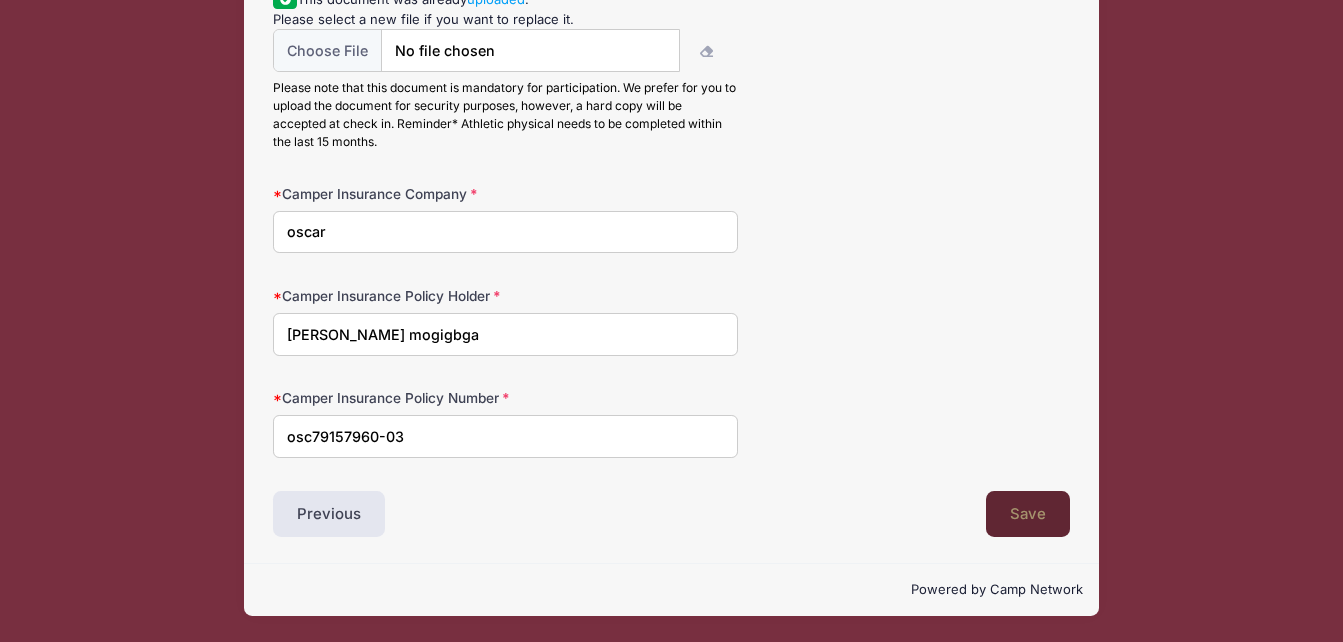 click on "Save" at bounding box center (1028, 514) 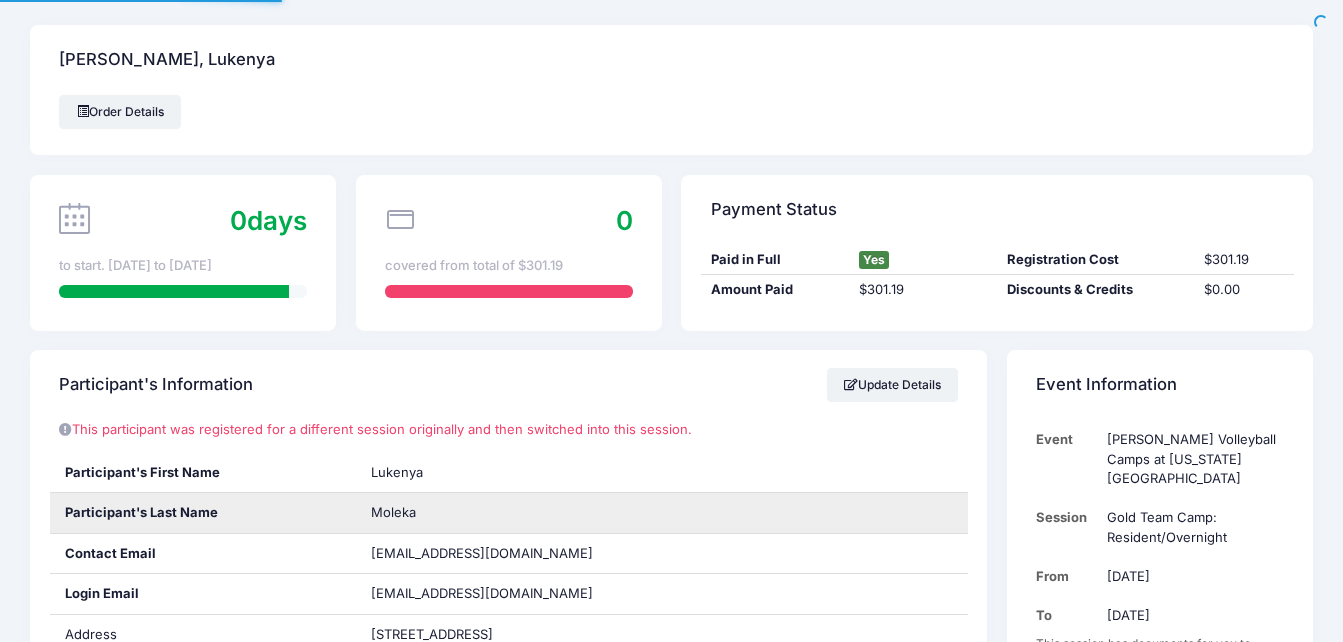 scroll, scrollTop: 89, scrollLeft: 0, axis: vertical 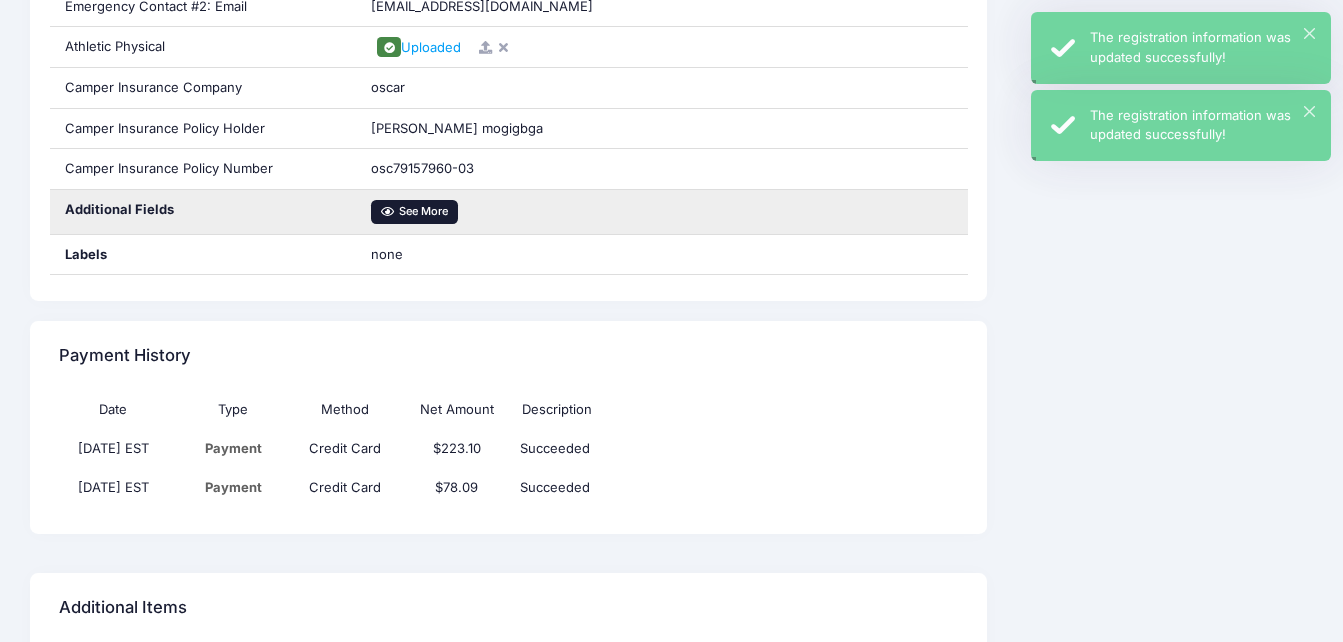 click on "See More" at bounding box center (414, 212) 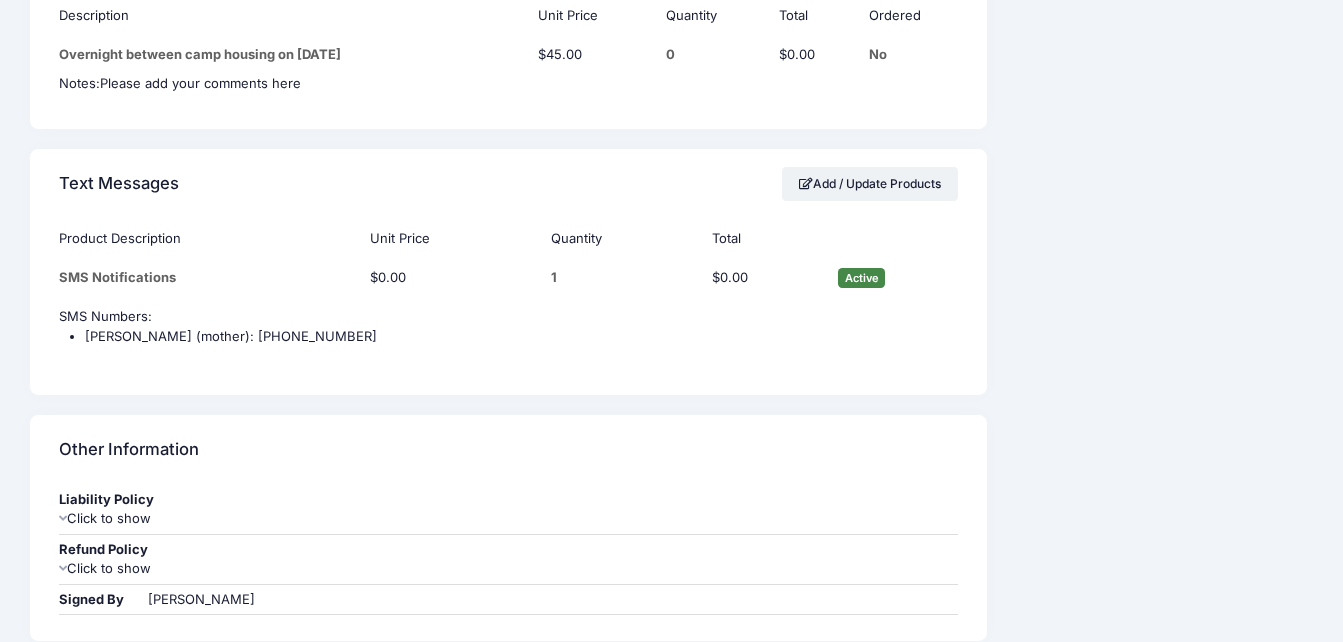scroll, scrollTop: 2488, scrollLeft: 0, axis: vertical 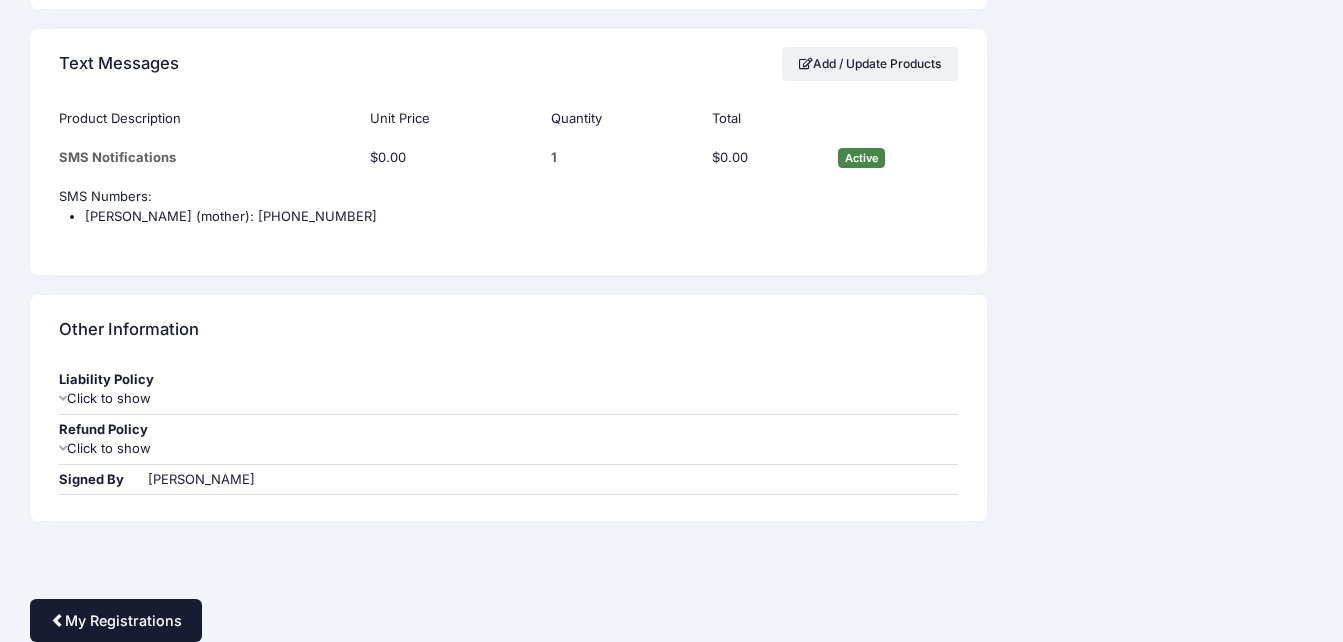 click on "My Registrations" at bounding box center (116, 620) 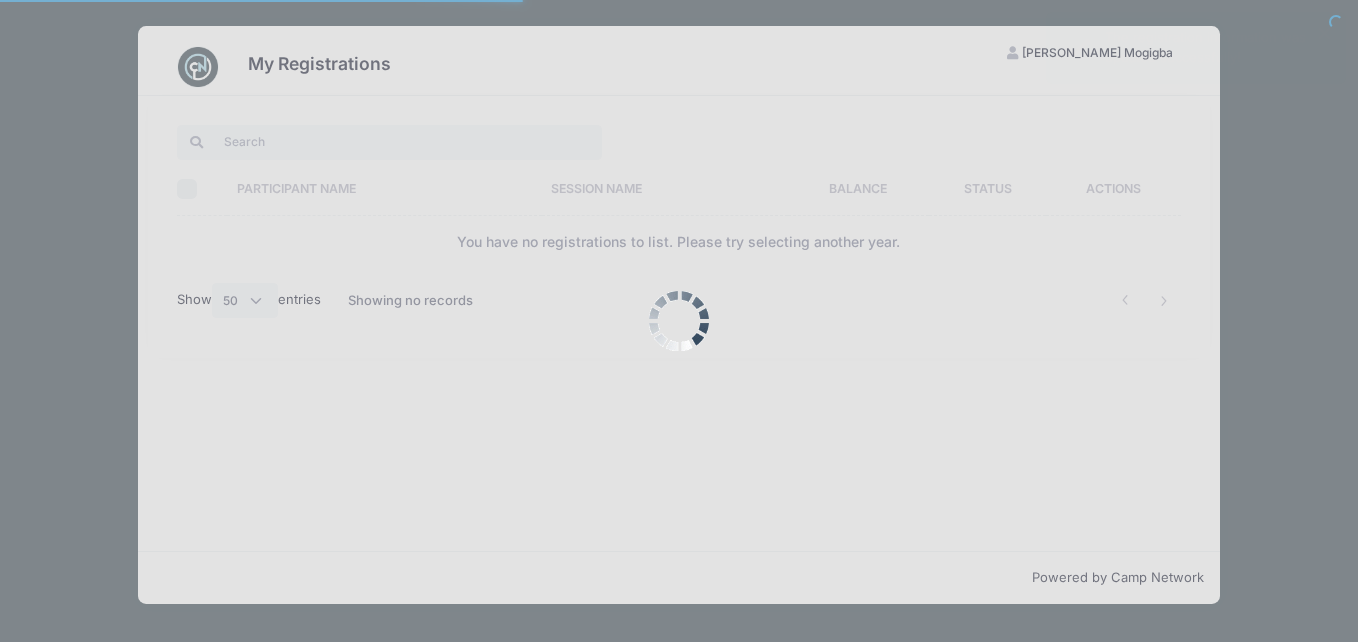 select on "50" 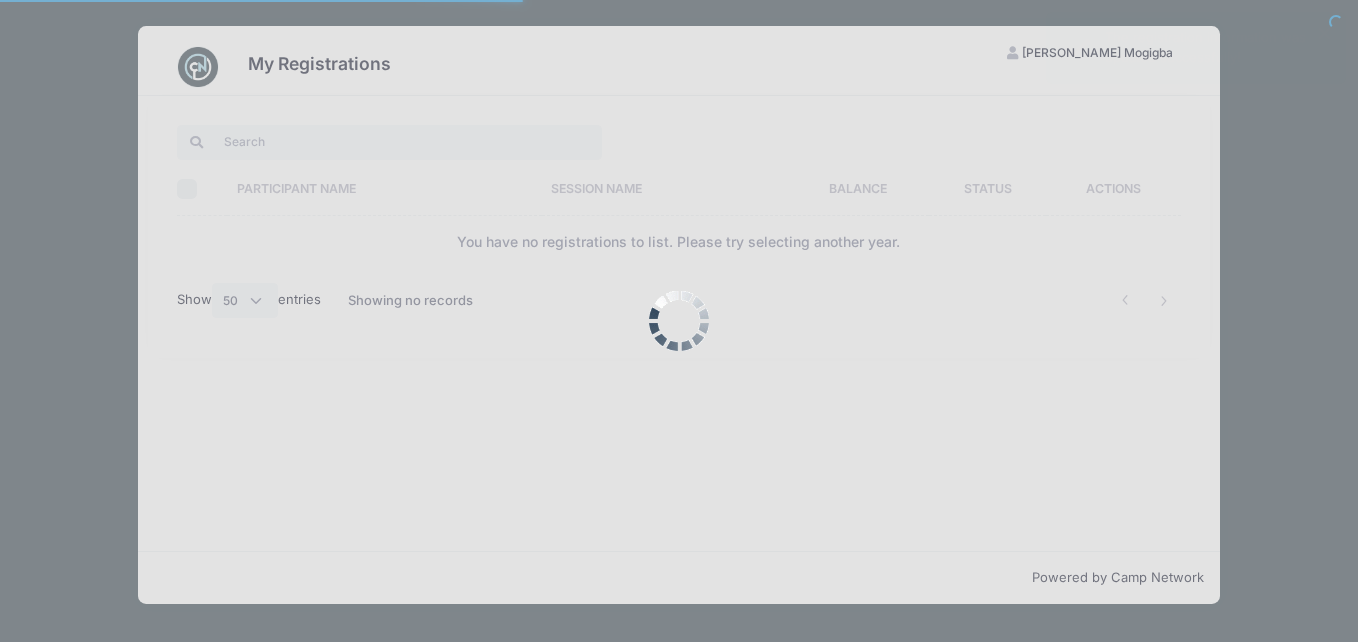scroll, scrollTop: 0, scrollLeft: 0, axis: both 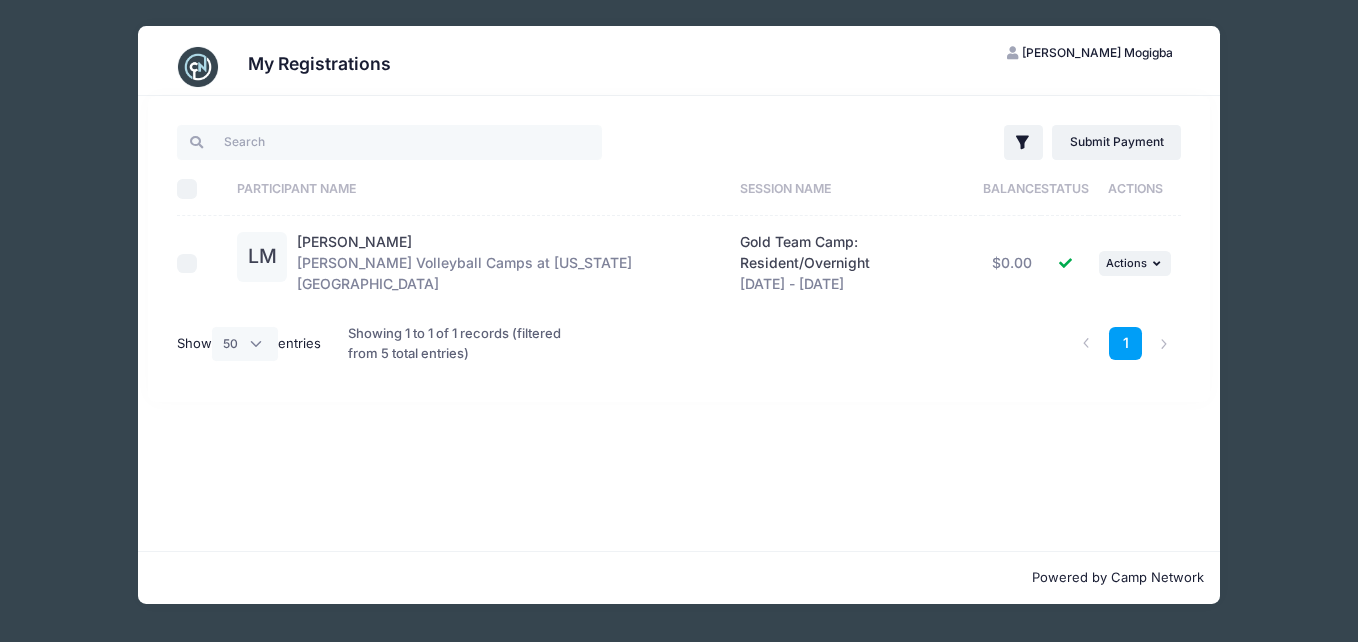 click at bounding box center (198, 67) 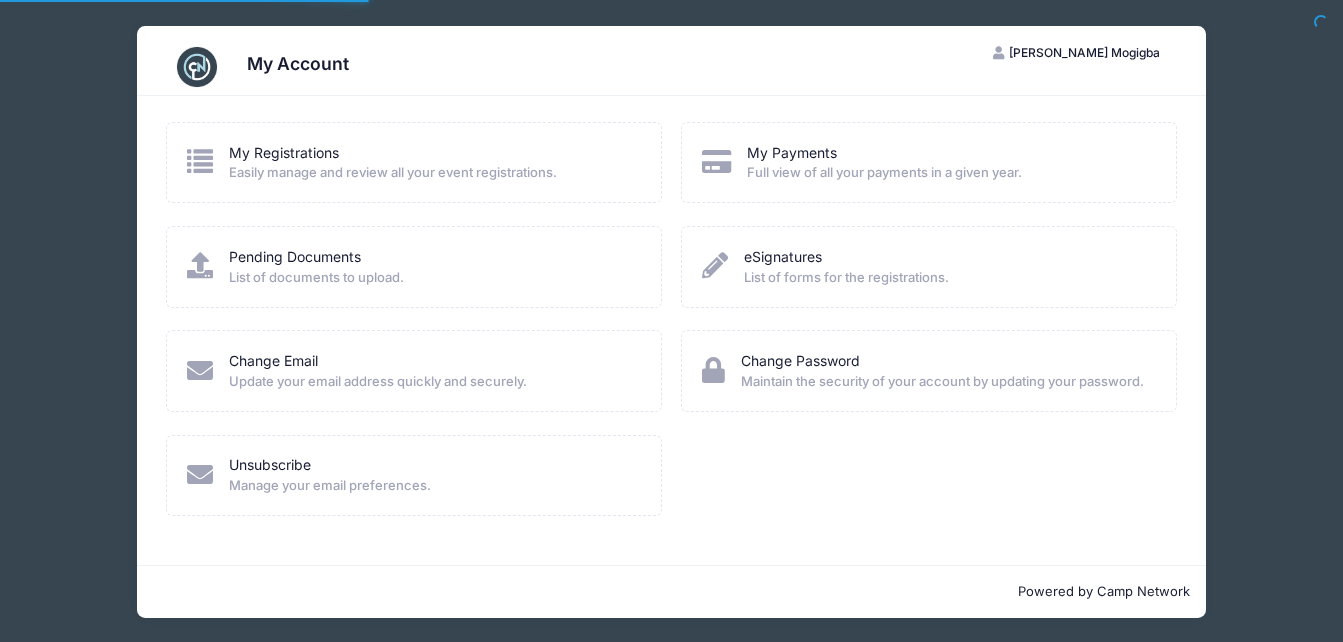 scroll, scrollTop: 0, scrollLeft: 0, axis: both 